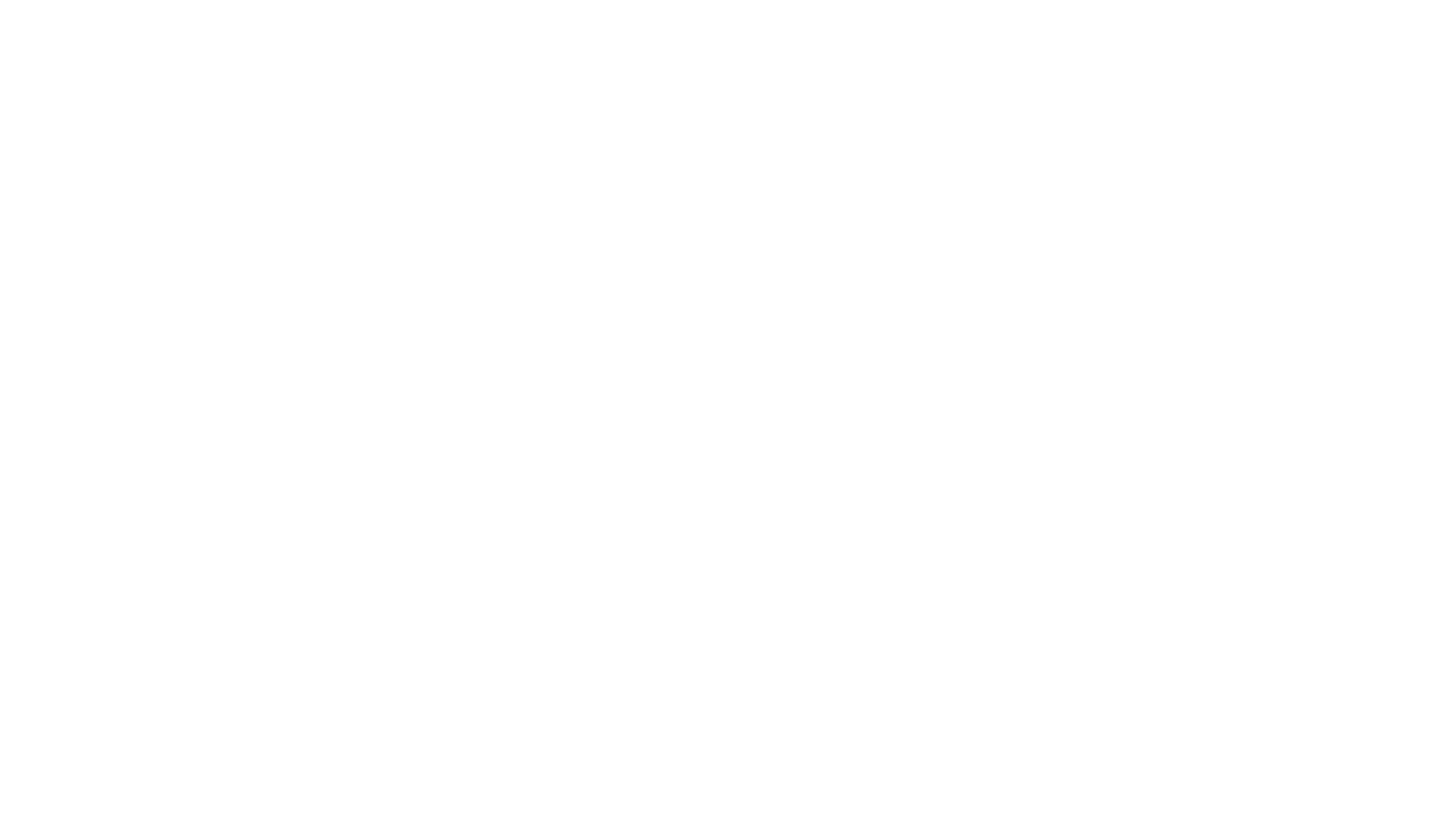 scroll, scrollTop: 0, scrollLeft: 0, axis: both 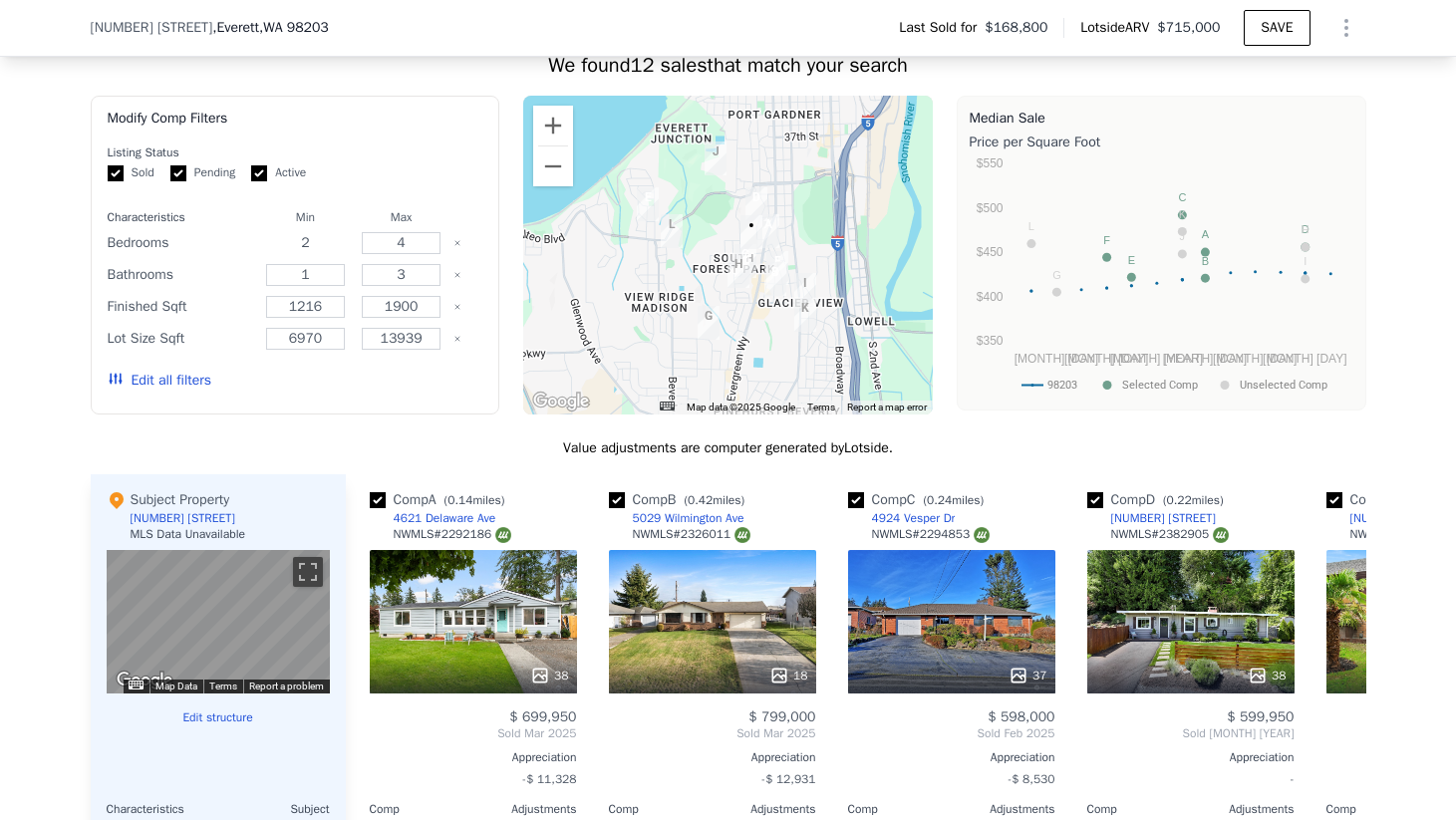 click on "2" at bounding box center (305, 243) 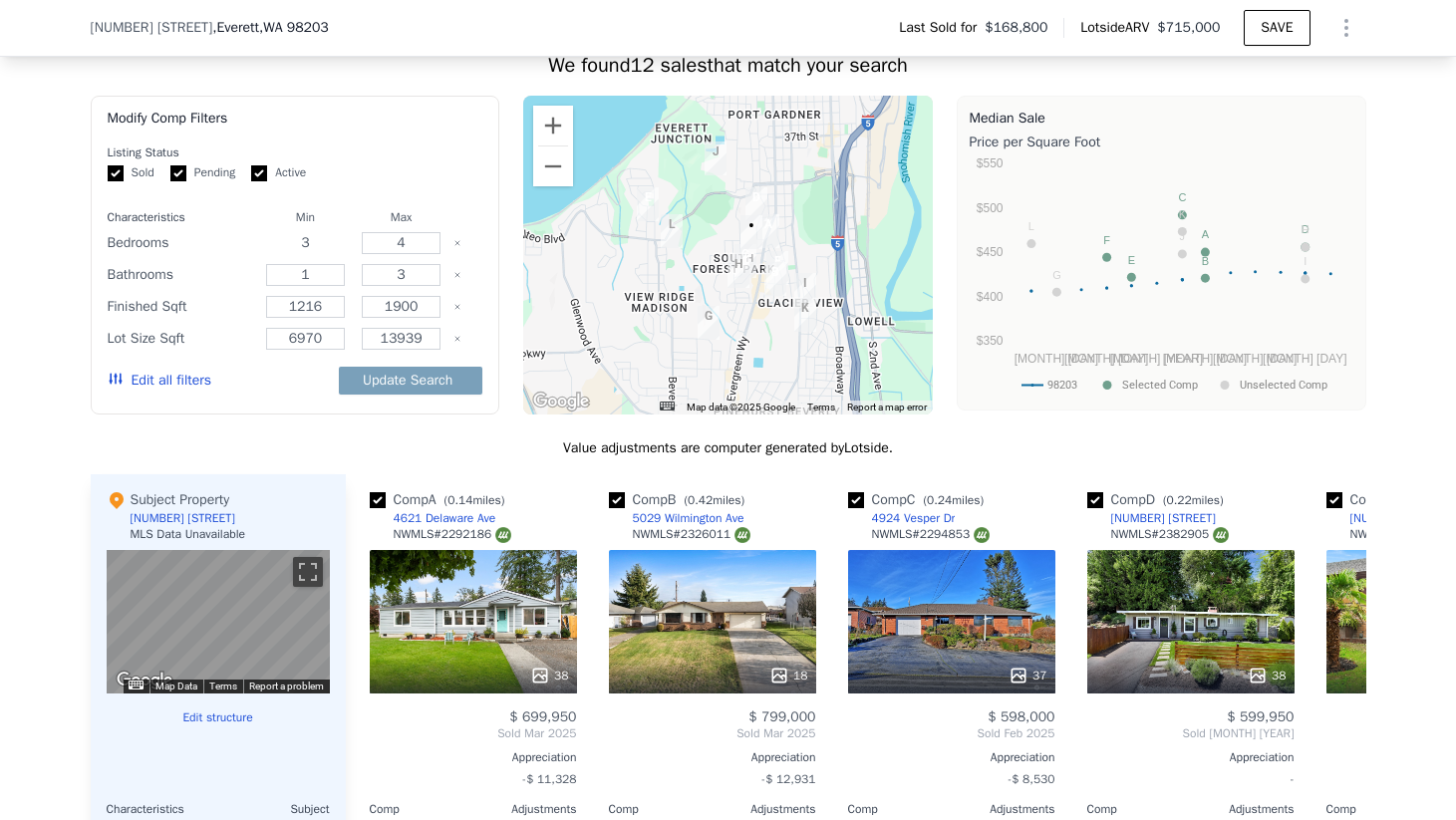 type on "3" 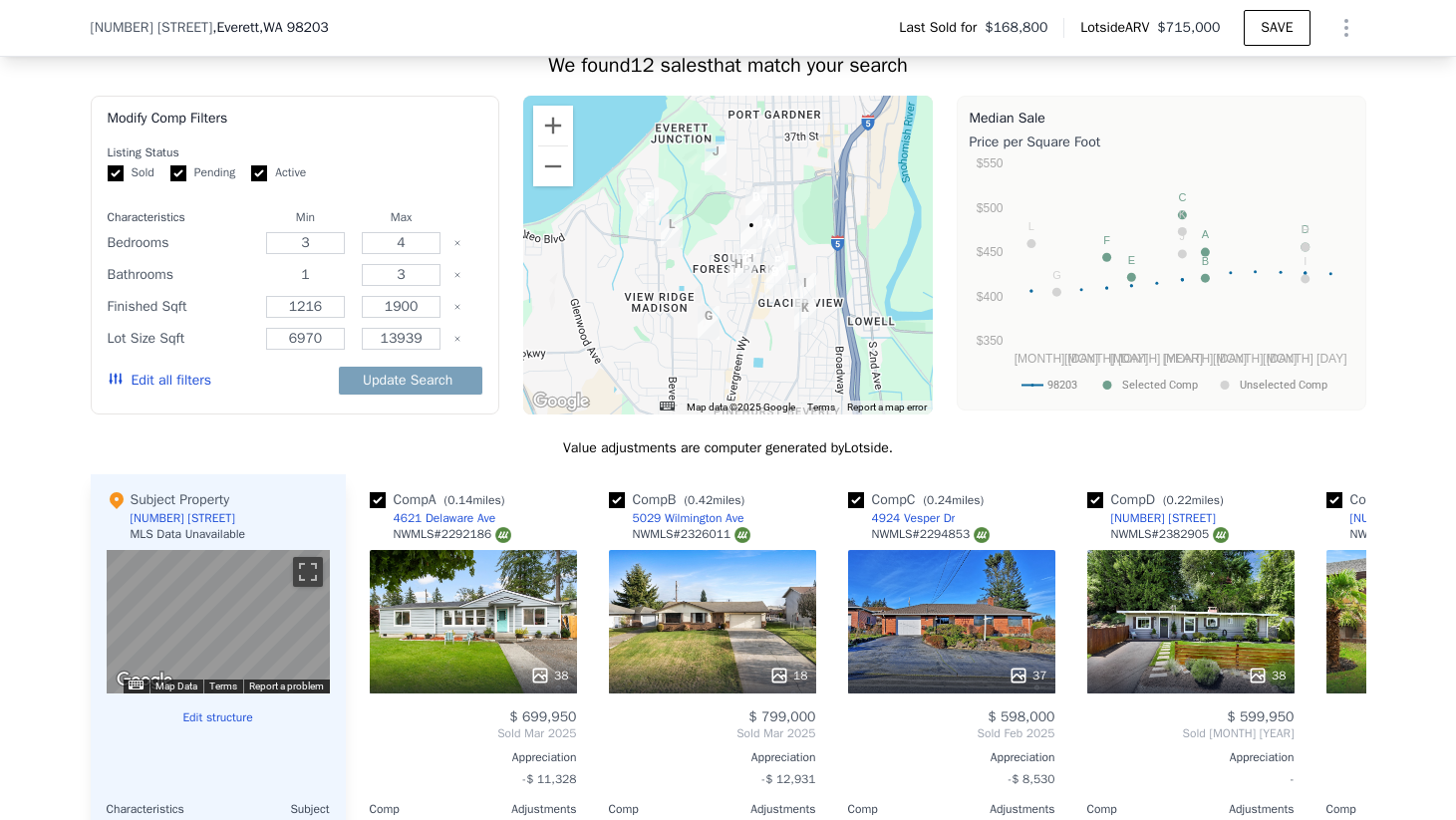 click on "1" at bounding box center (305, 275) 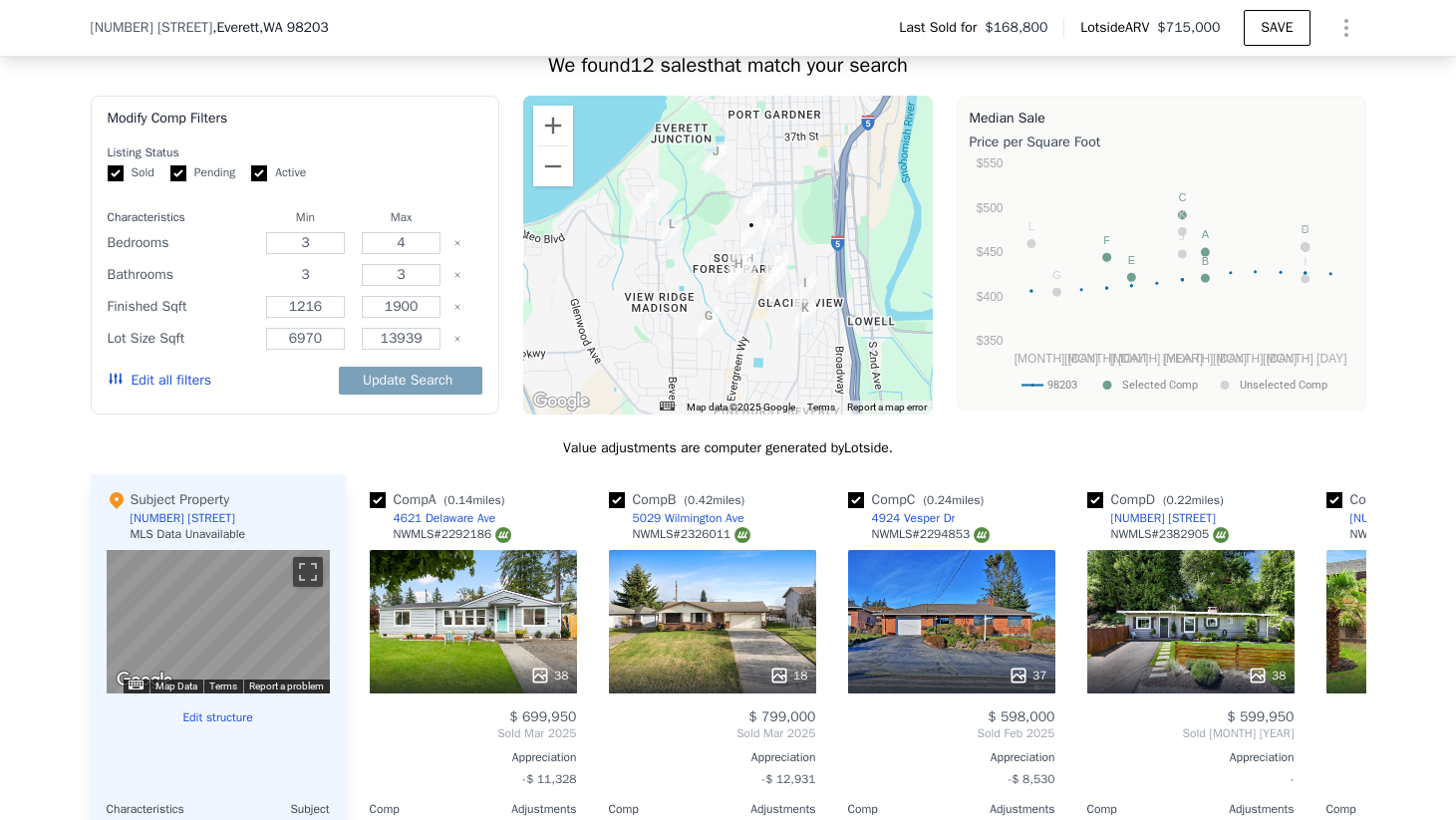 type on "3" 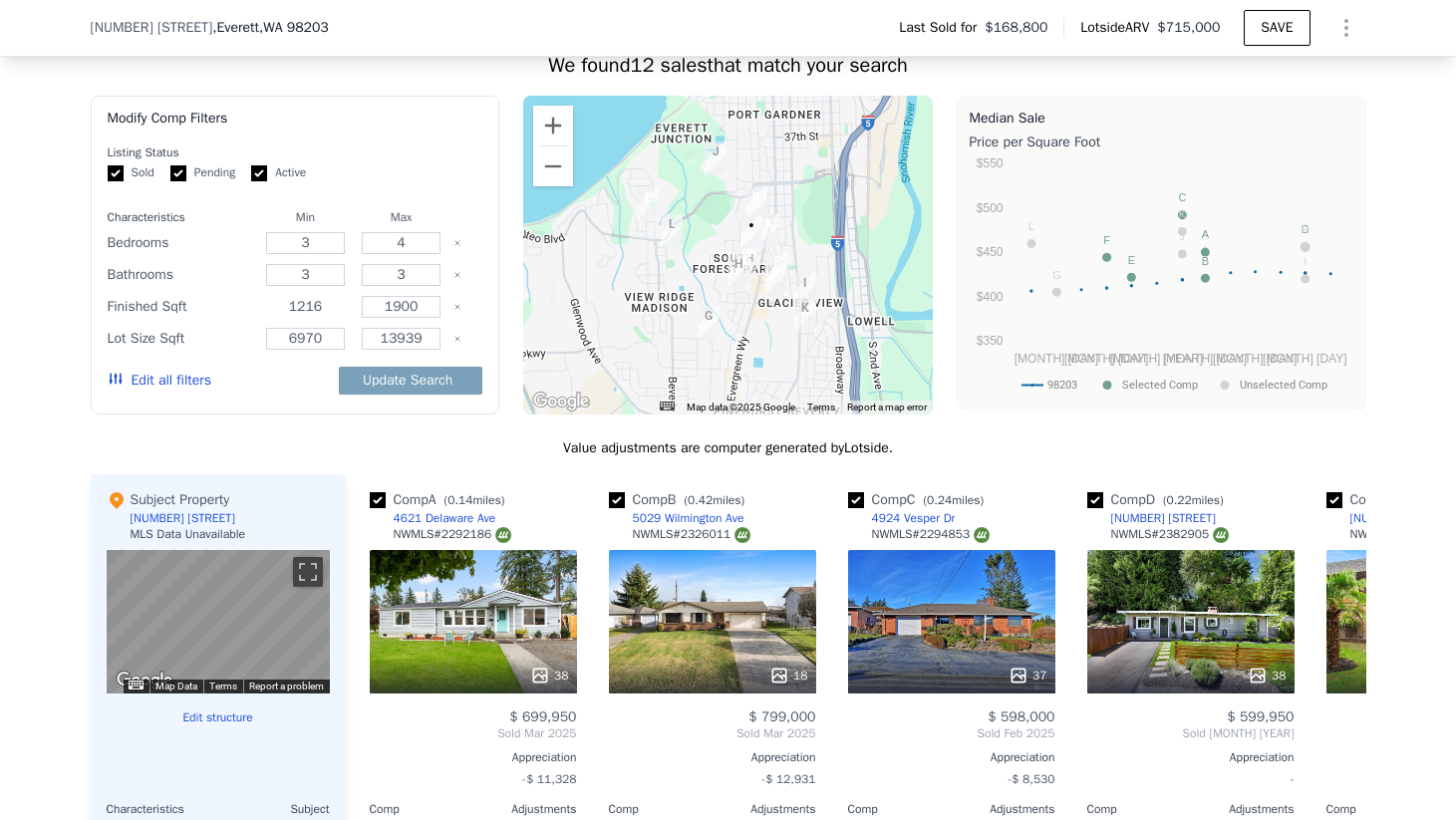 click on "1216" at bounding box center [305, 307] 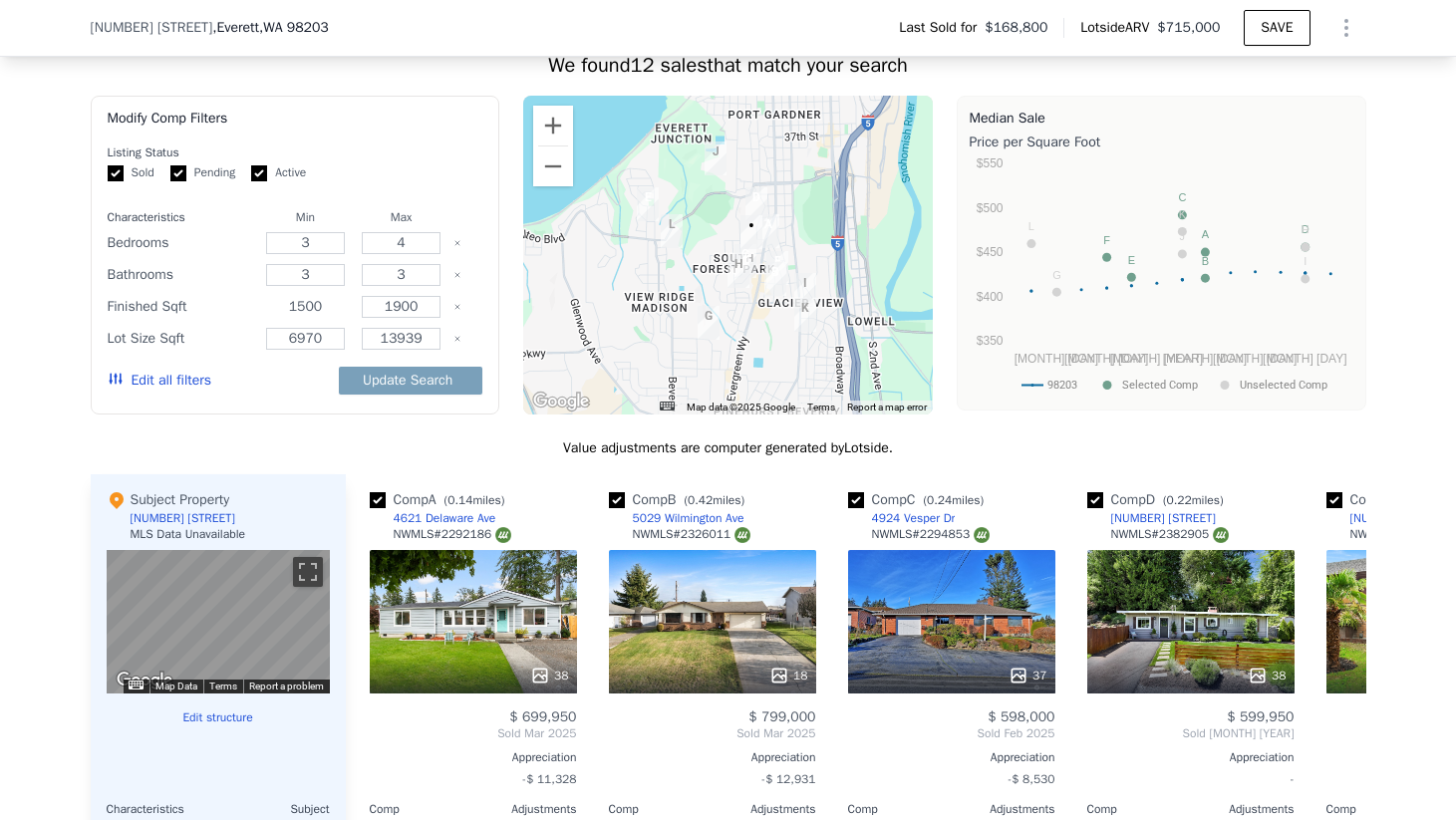type on "1500" 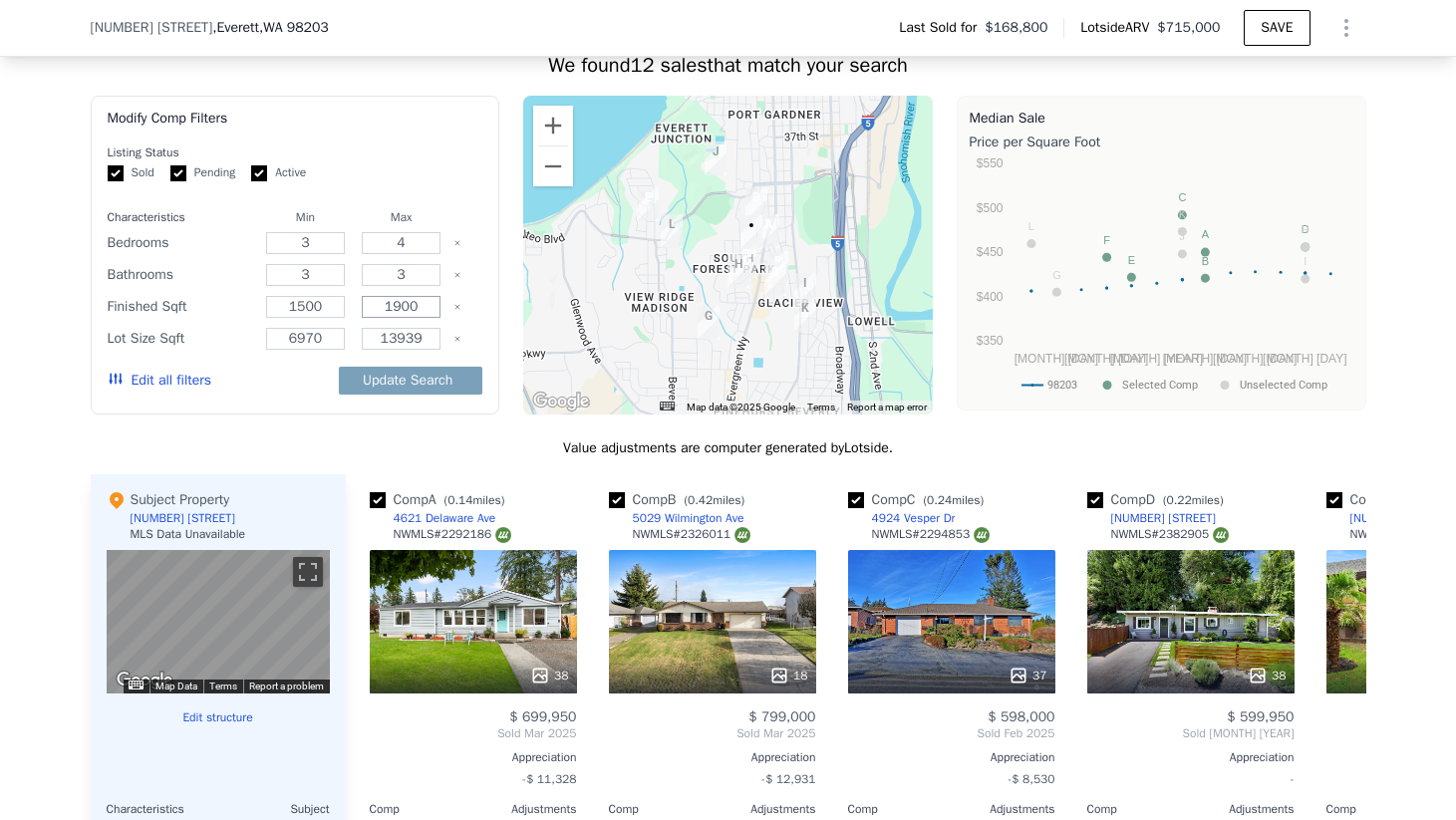 click on "1900" at bounding box center [401, 307] 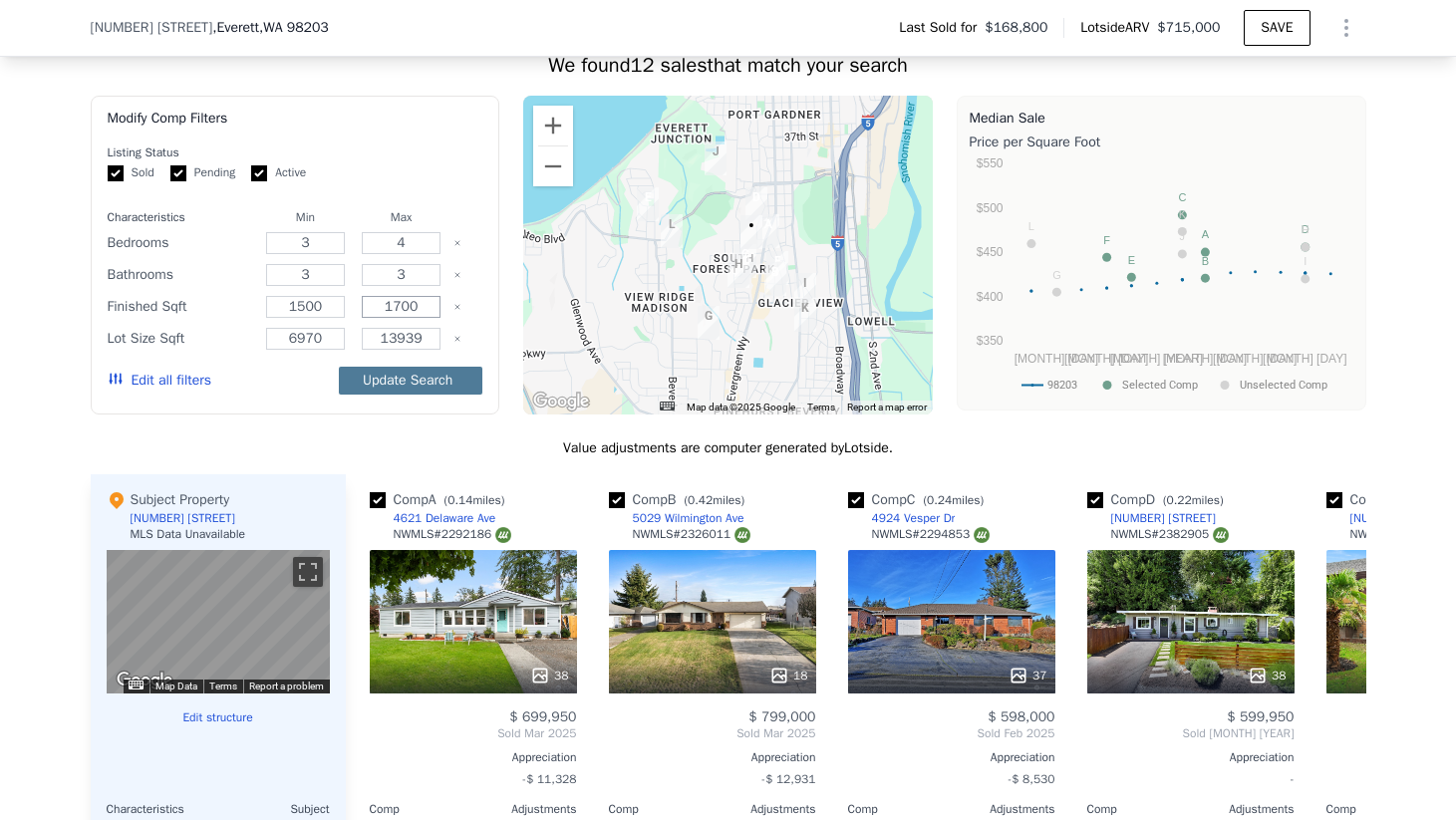 type on "1700" 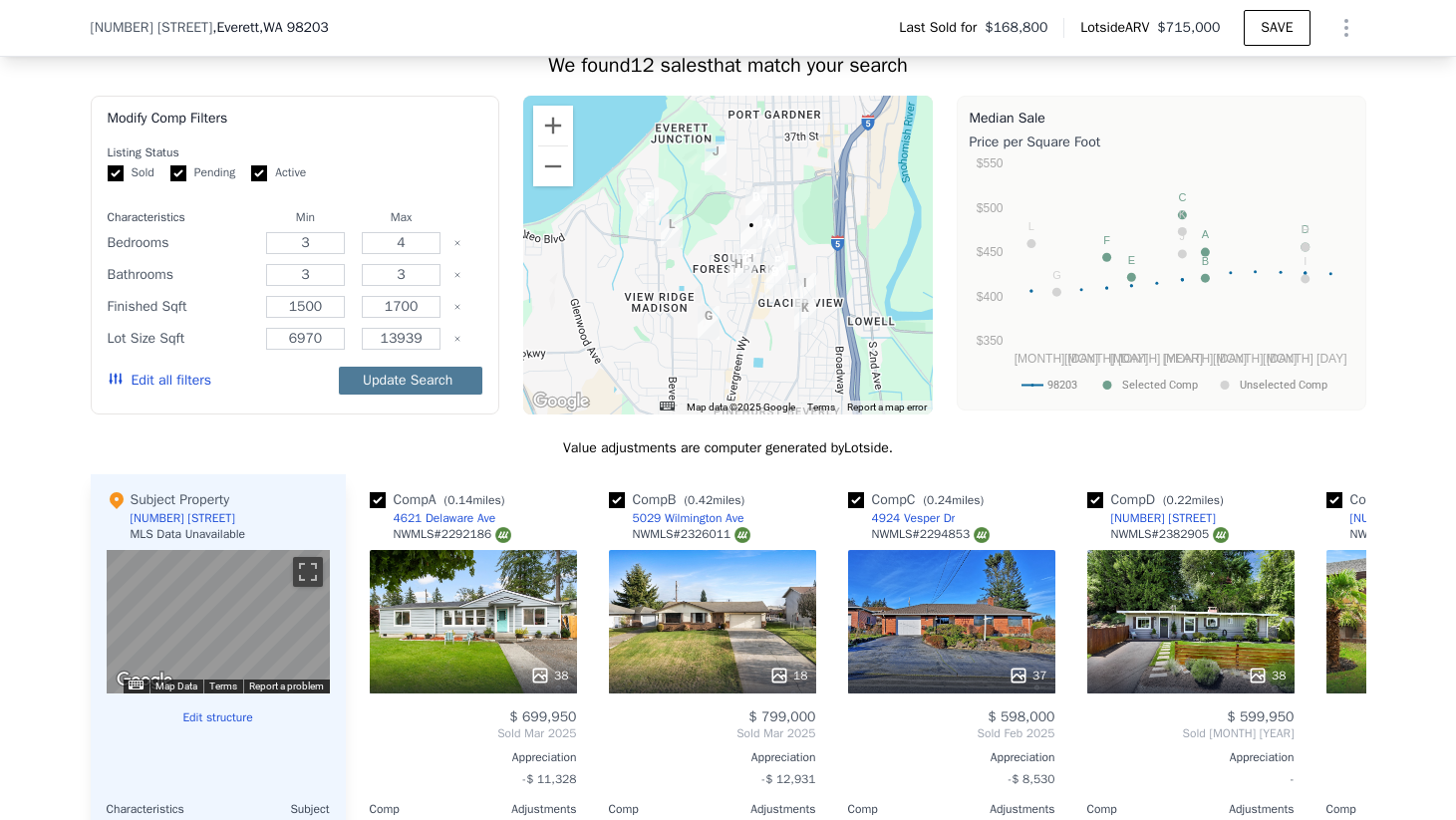 click on "Update Search" at bounding box center (411, 381) 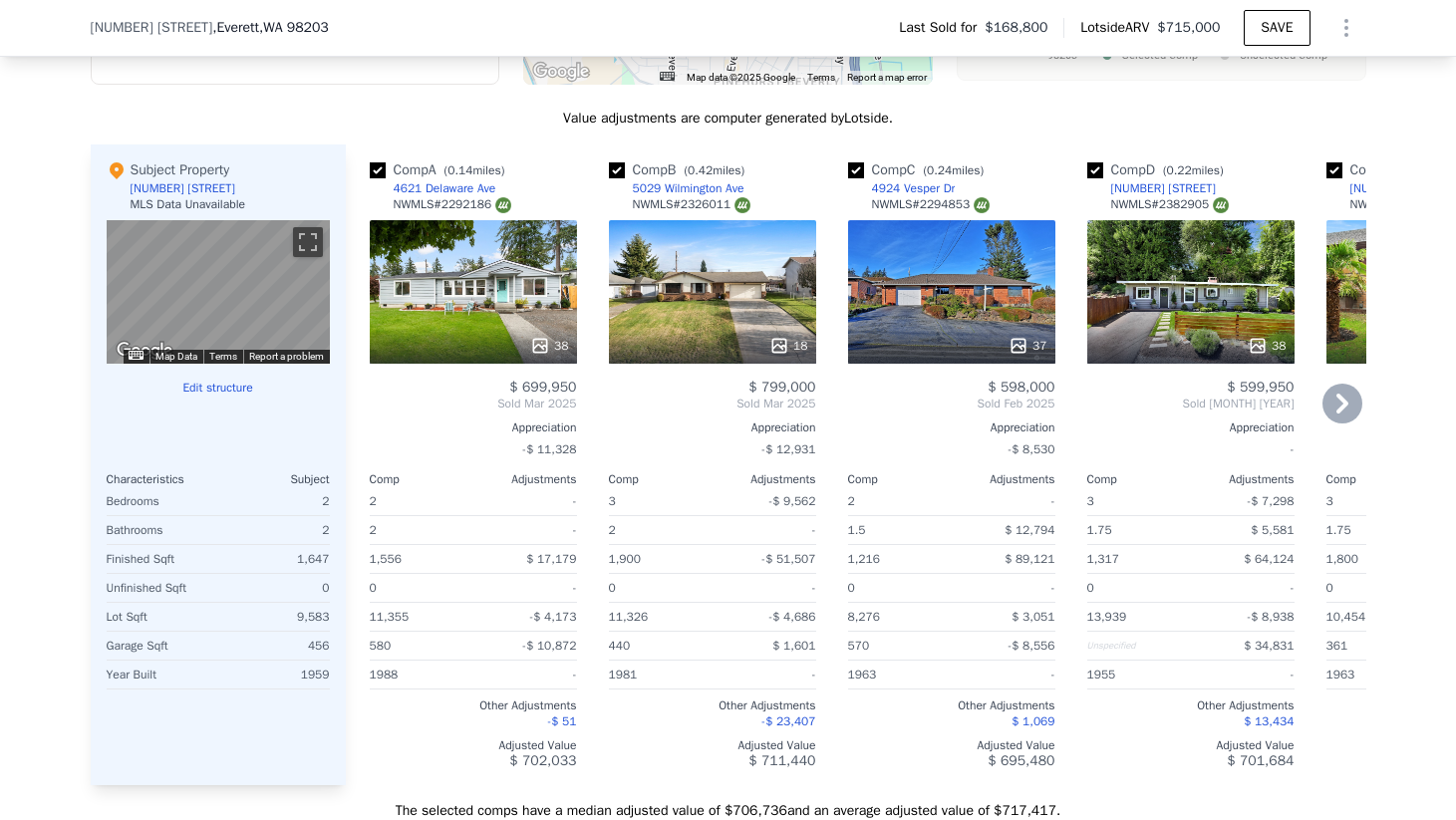 scroll, scrollTop: 1901, scrollLeft: 0, axis: vertical 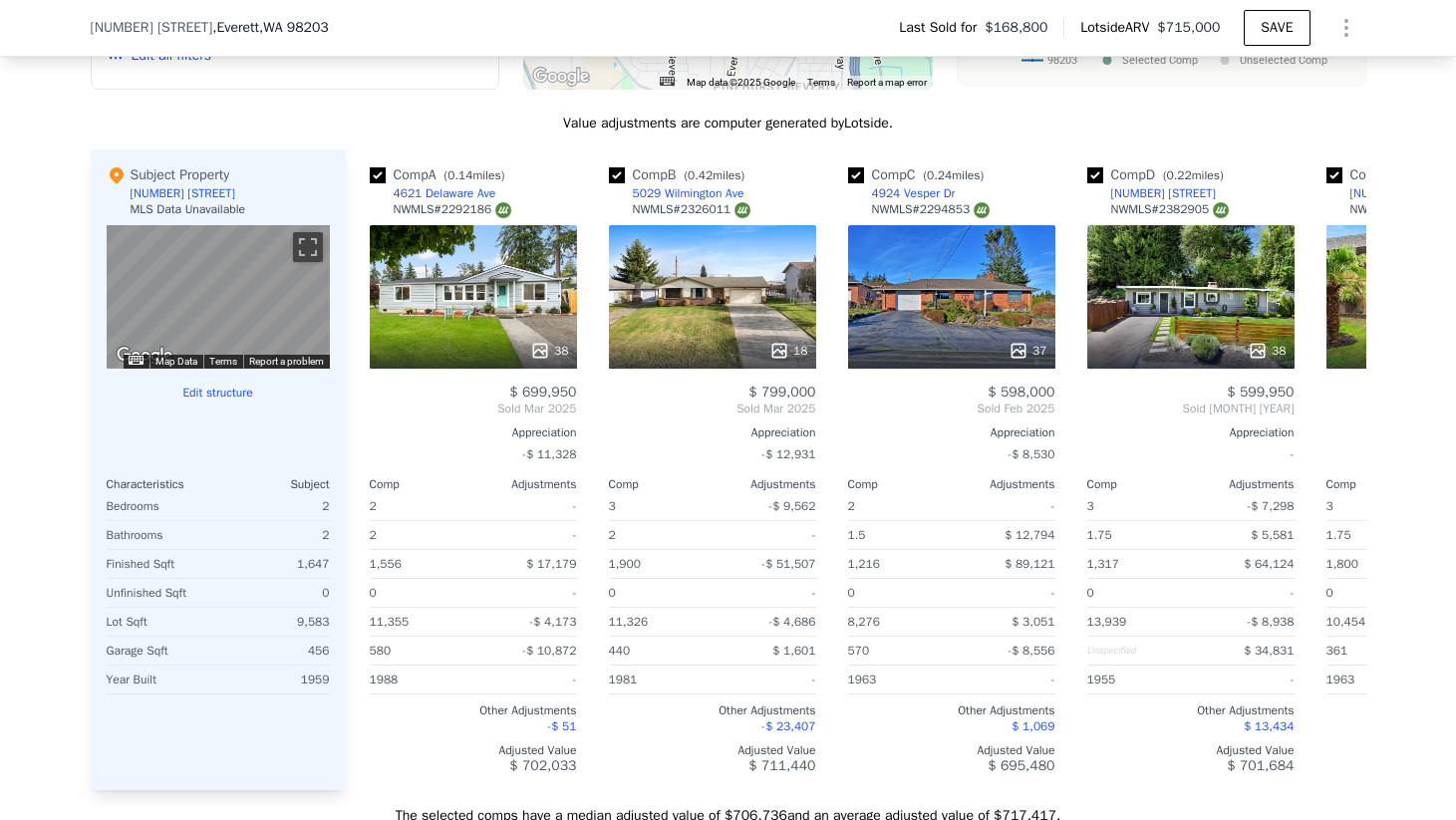click on "Edit structure" at bounding box center [218, 393] 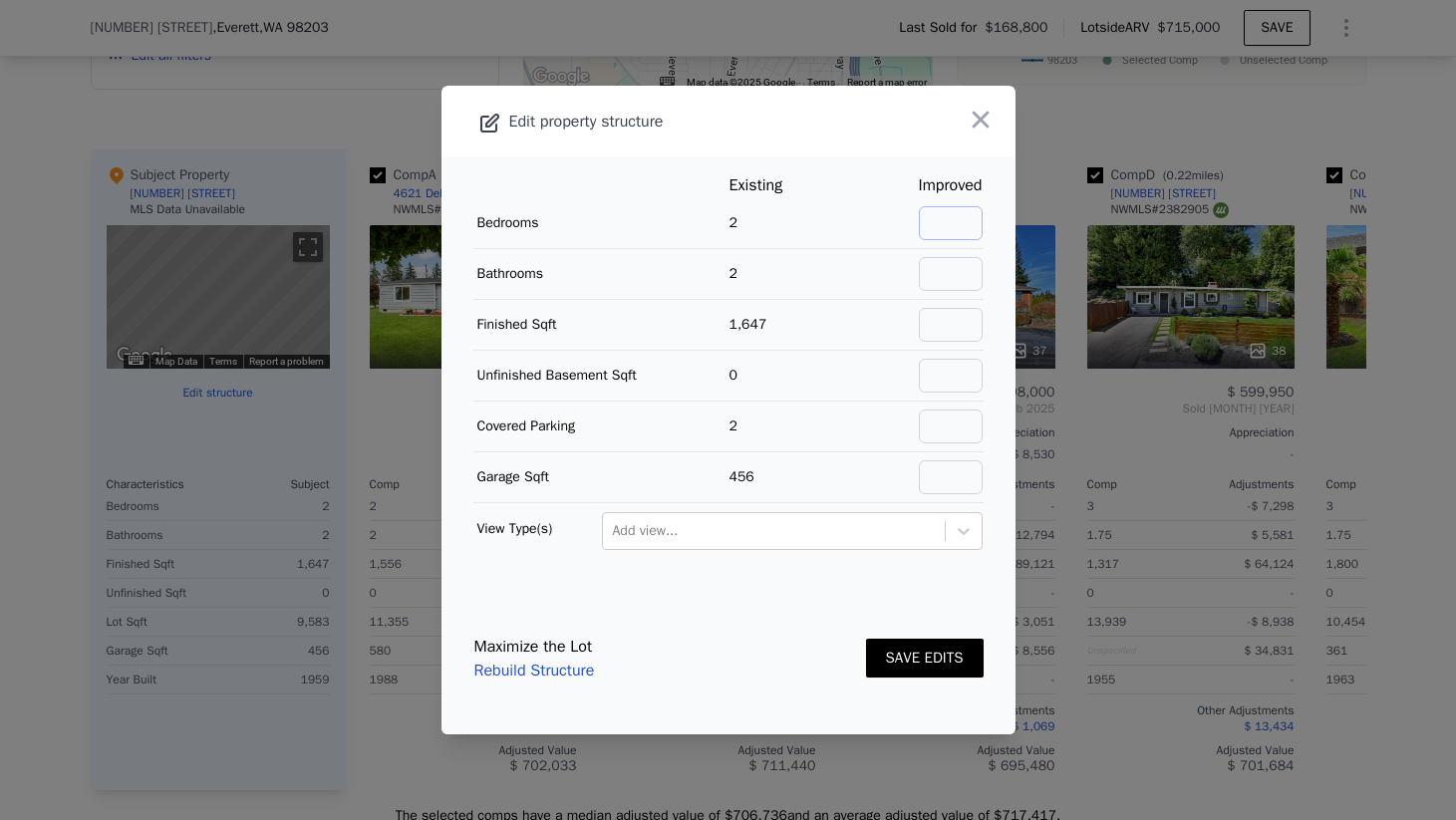 click at bounding box center [951, 223] 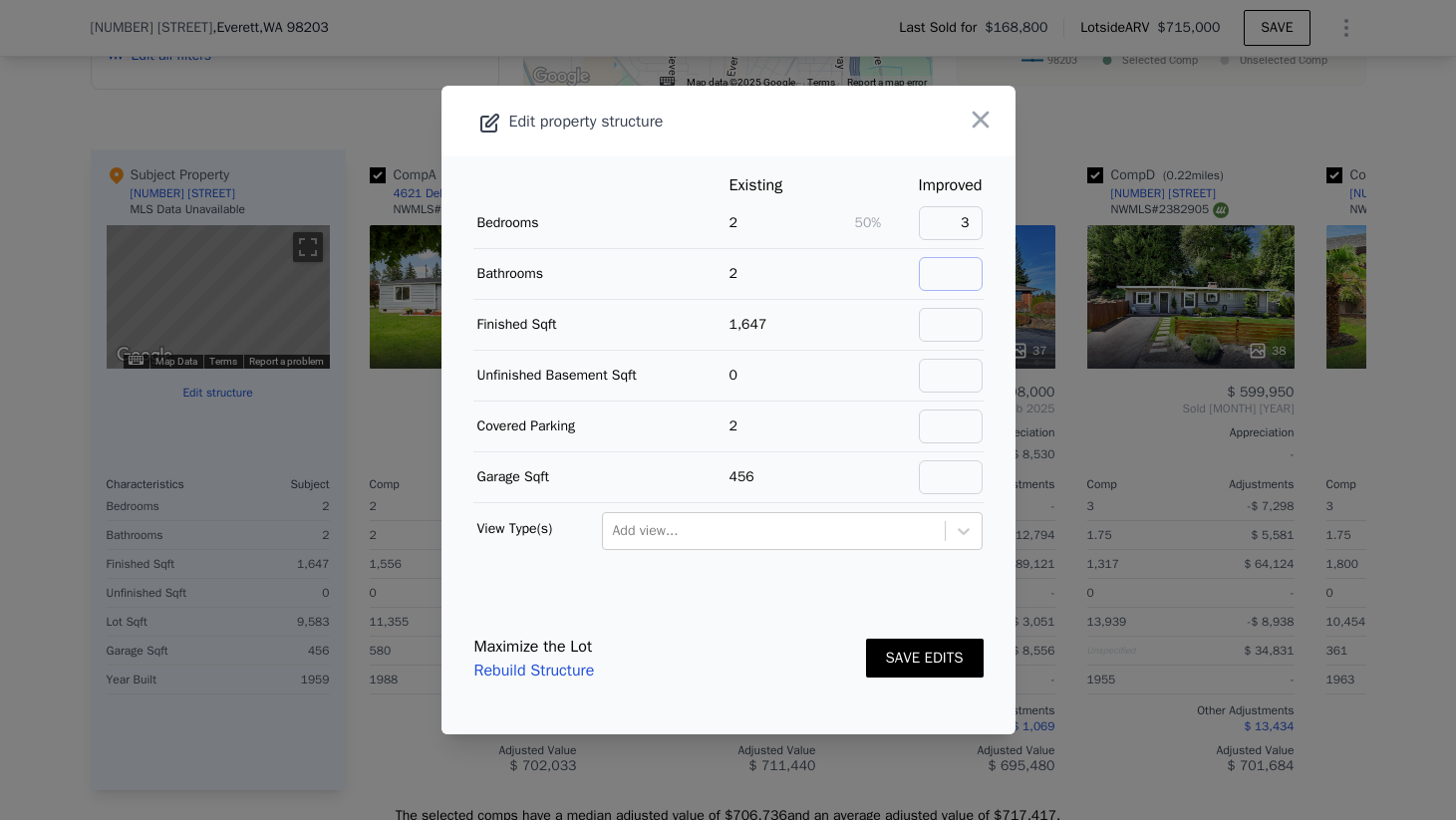 click at bounding box center (951, 274) 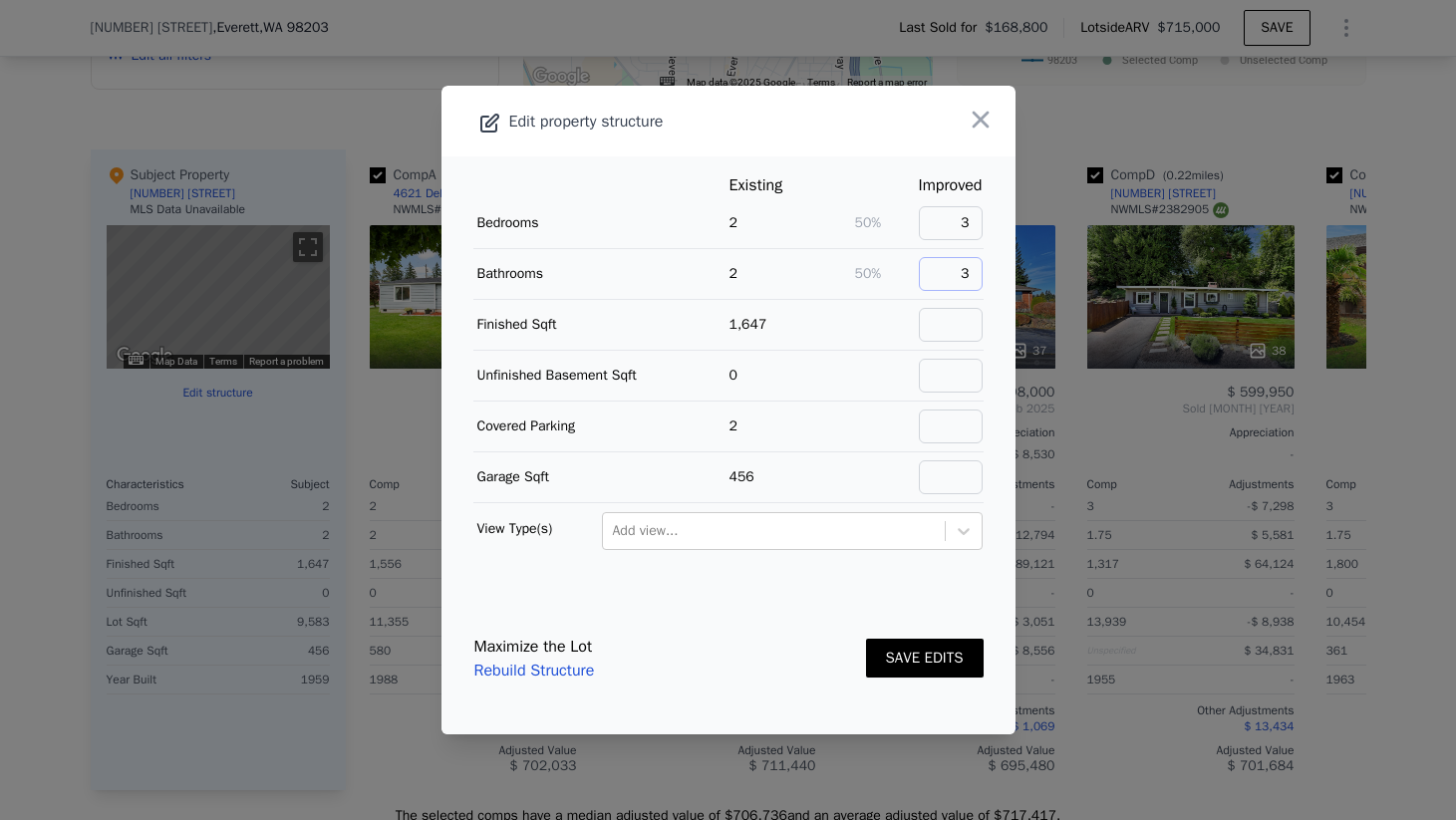type on "3" 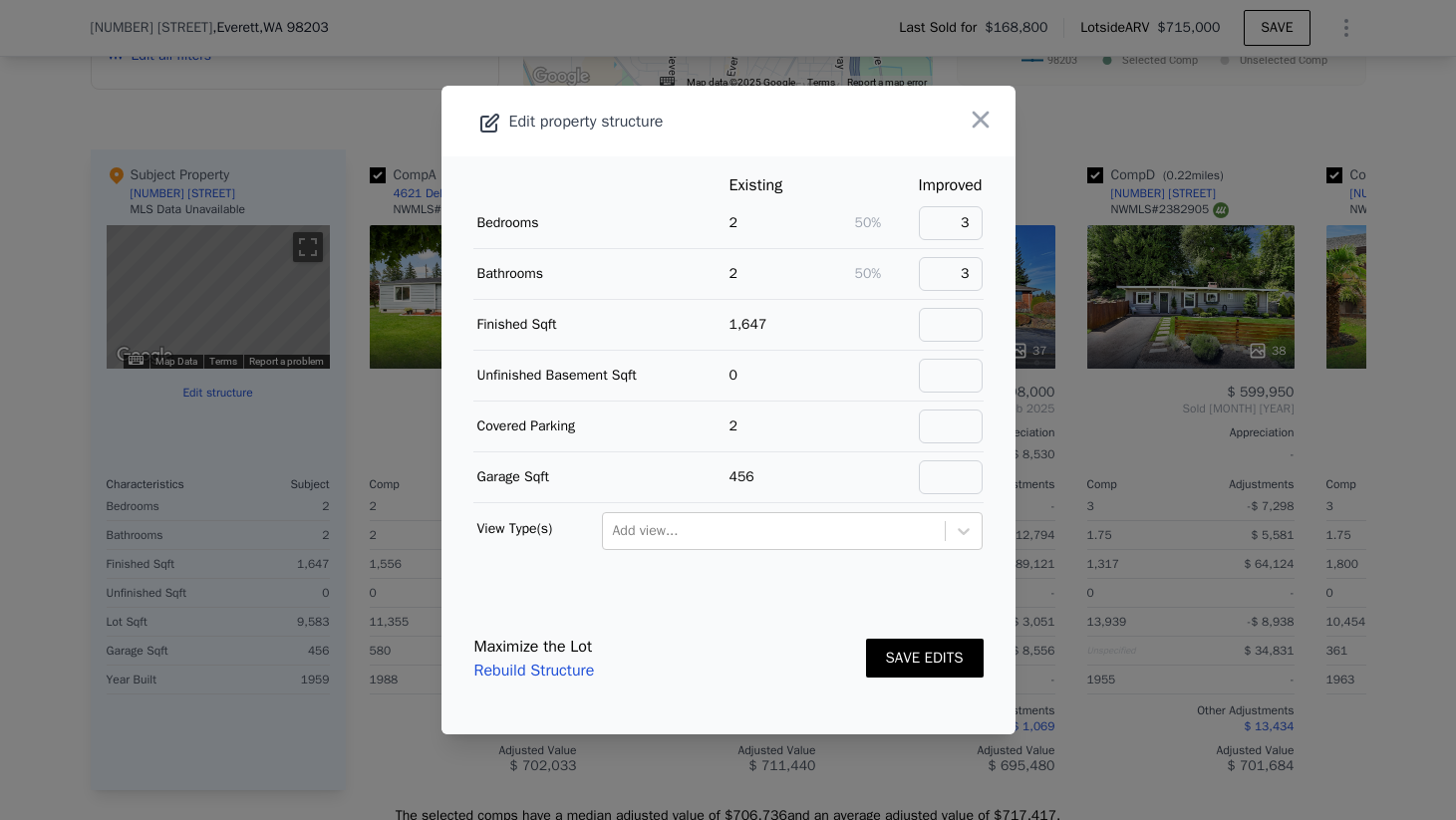 click on "SAVE EDITS" at bounding box center [925, 658] 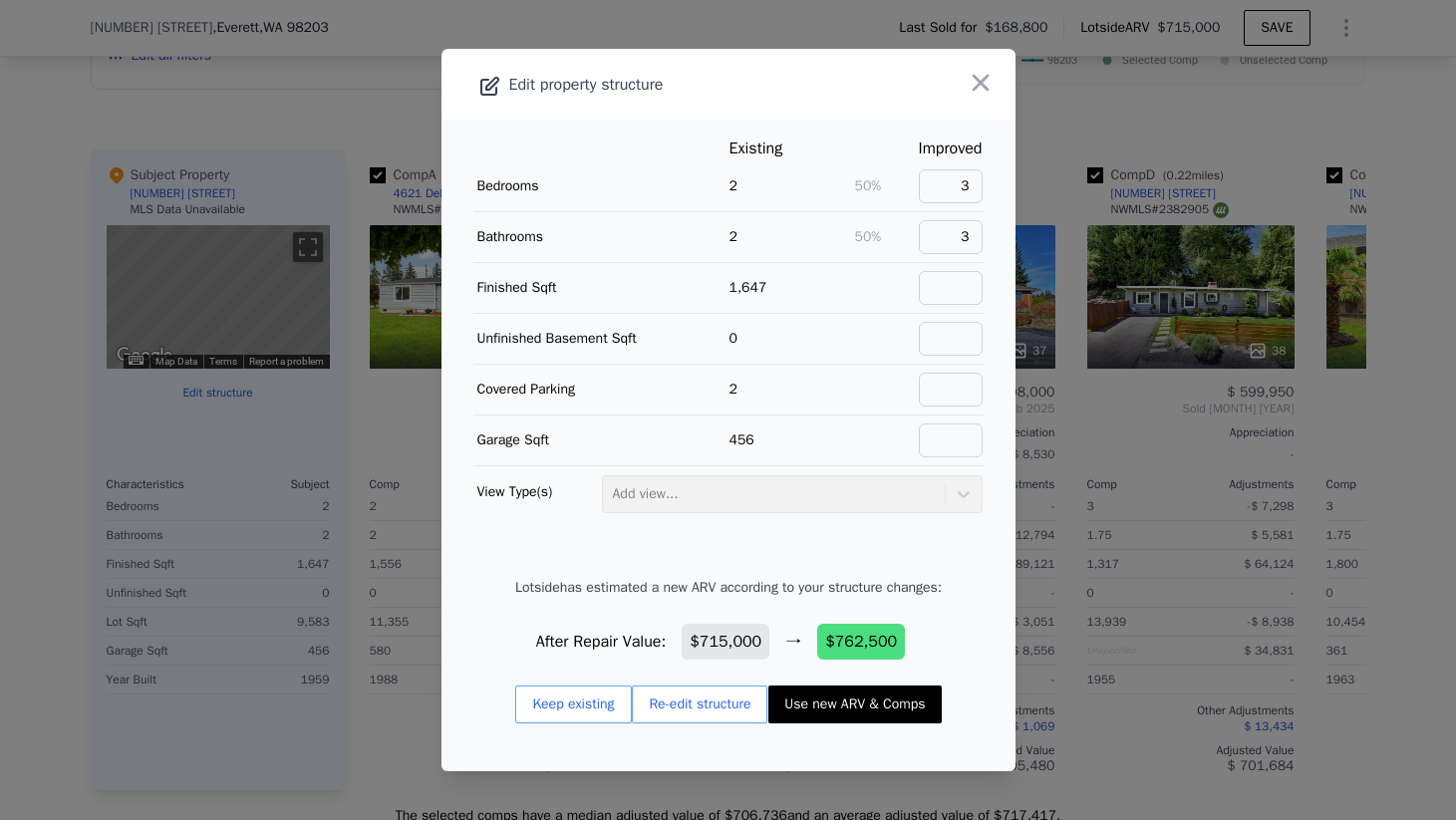 click on "Use new ARV & Comps" at bounding box center [854, 704] 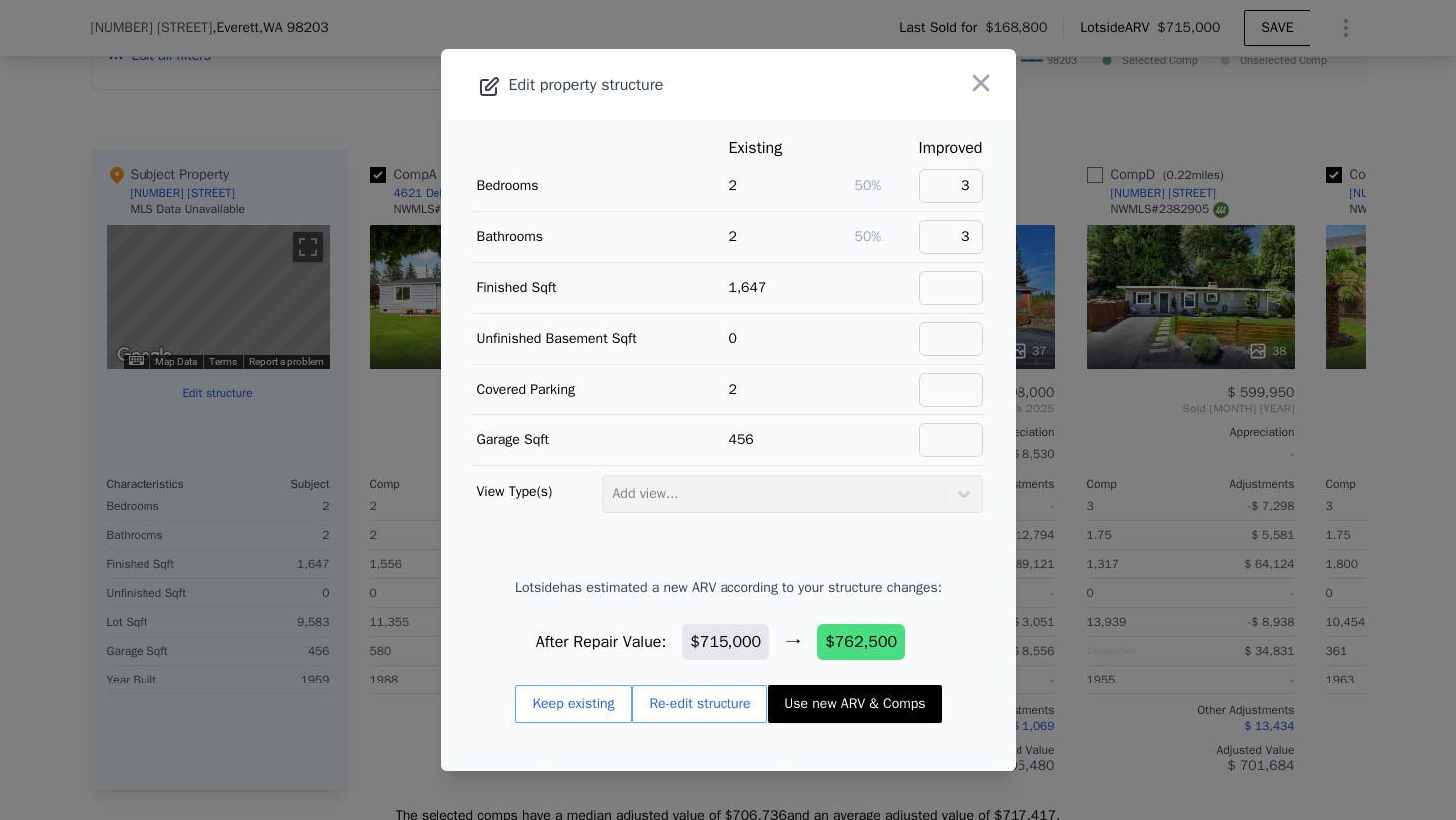 type on "2" 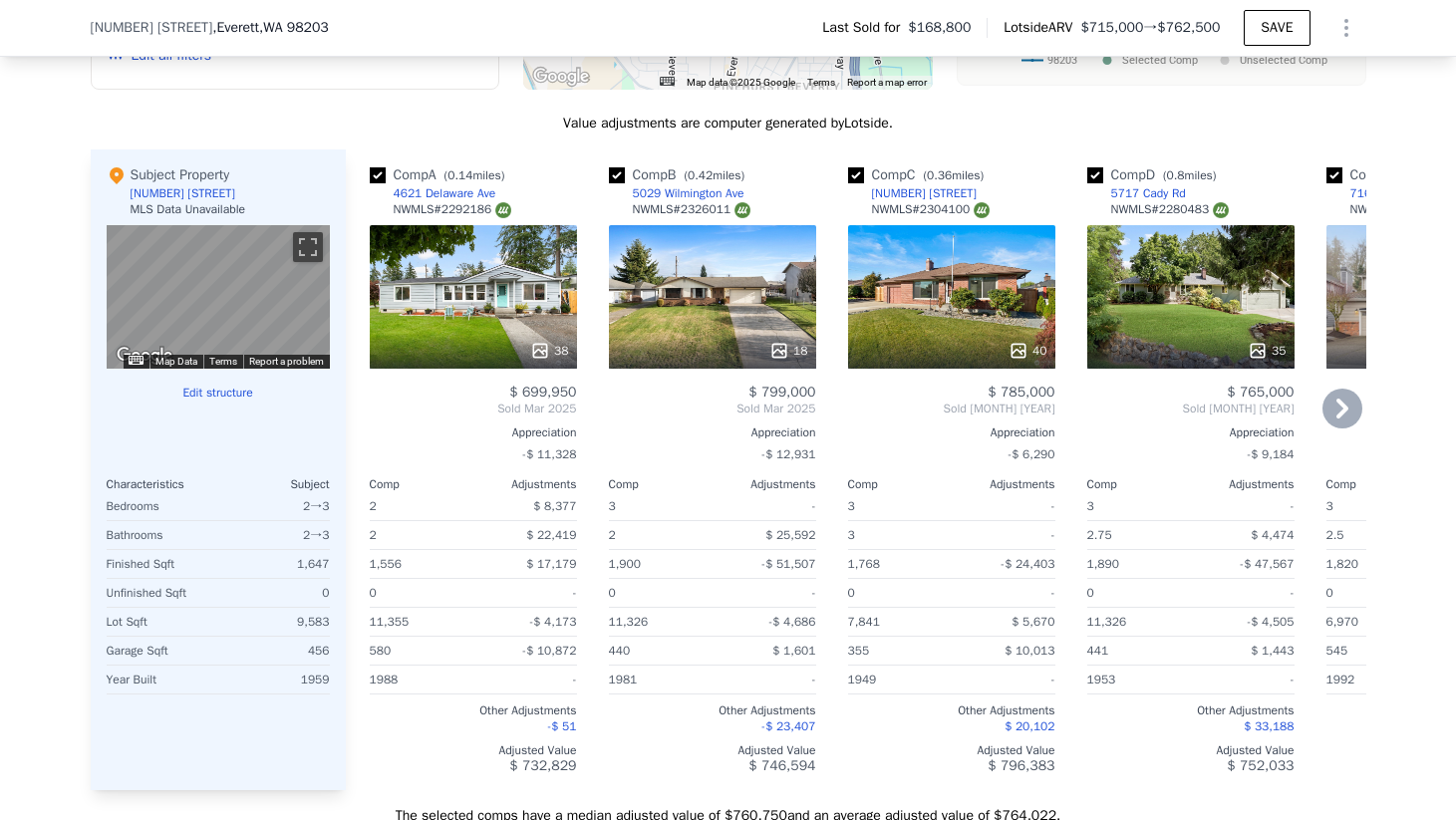 click 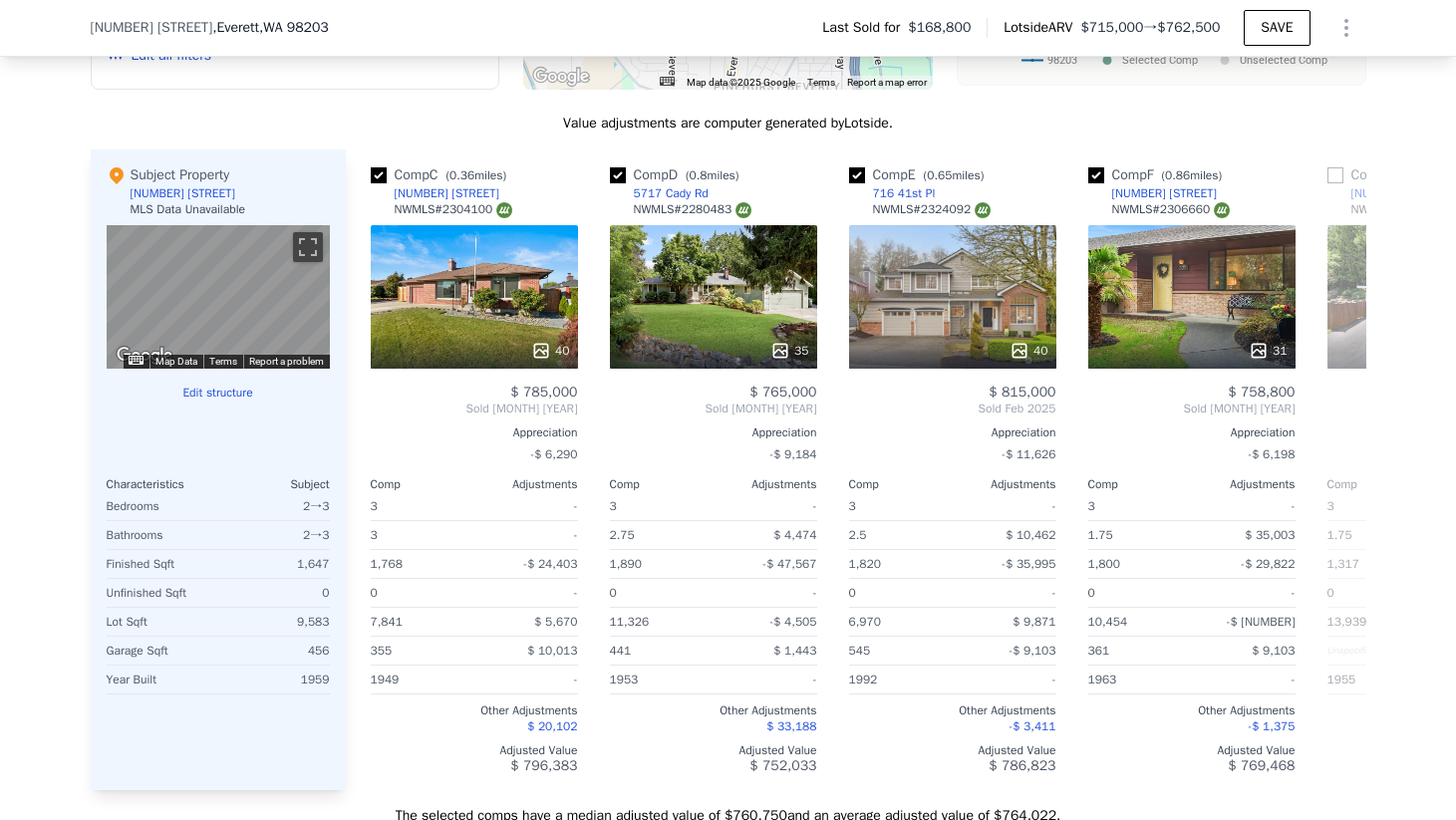 scroll, scrollTop: 0, scrollLeft: 478, axis: horizontal 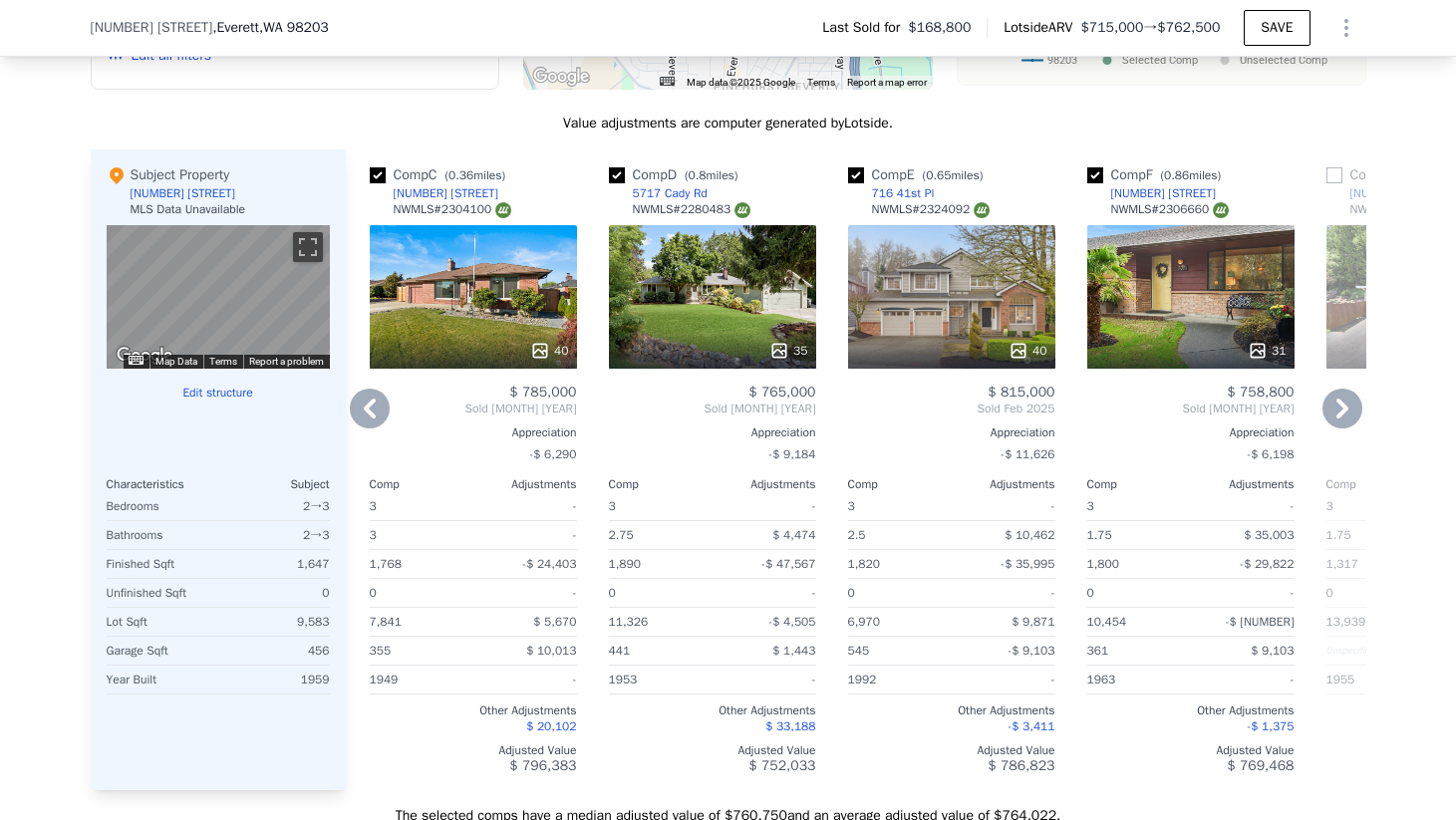 click 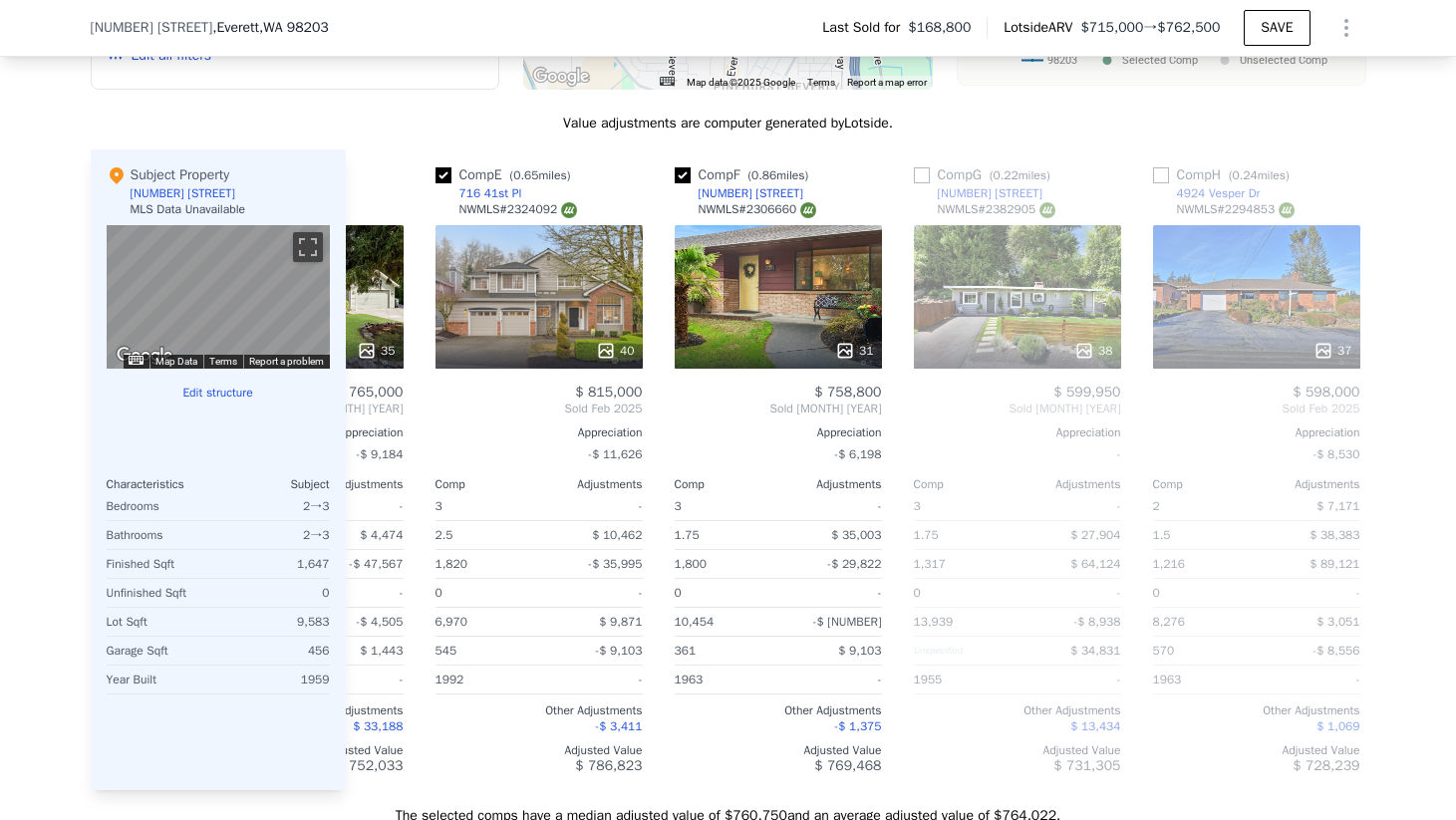 scroll, scrollTop: 0, scrollLeft: 957, axis: horizontal 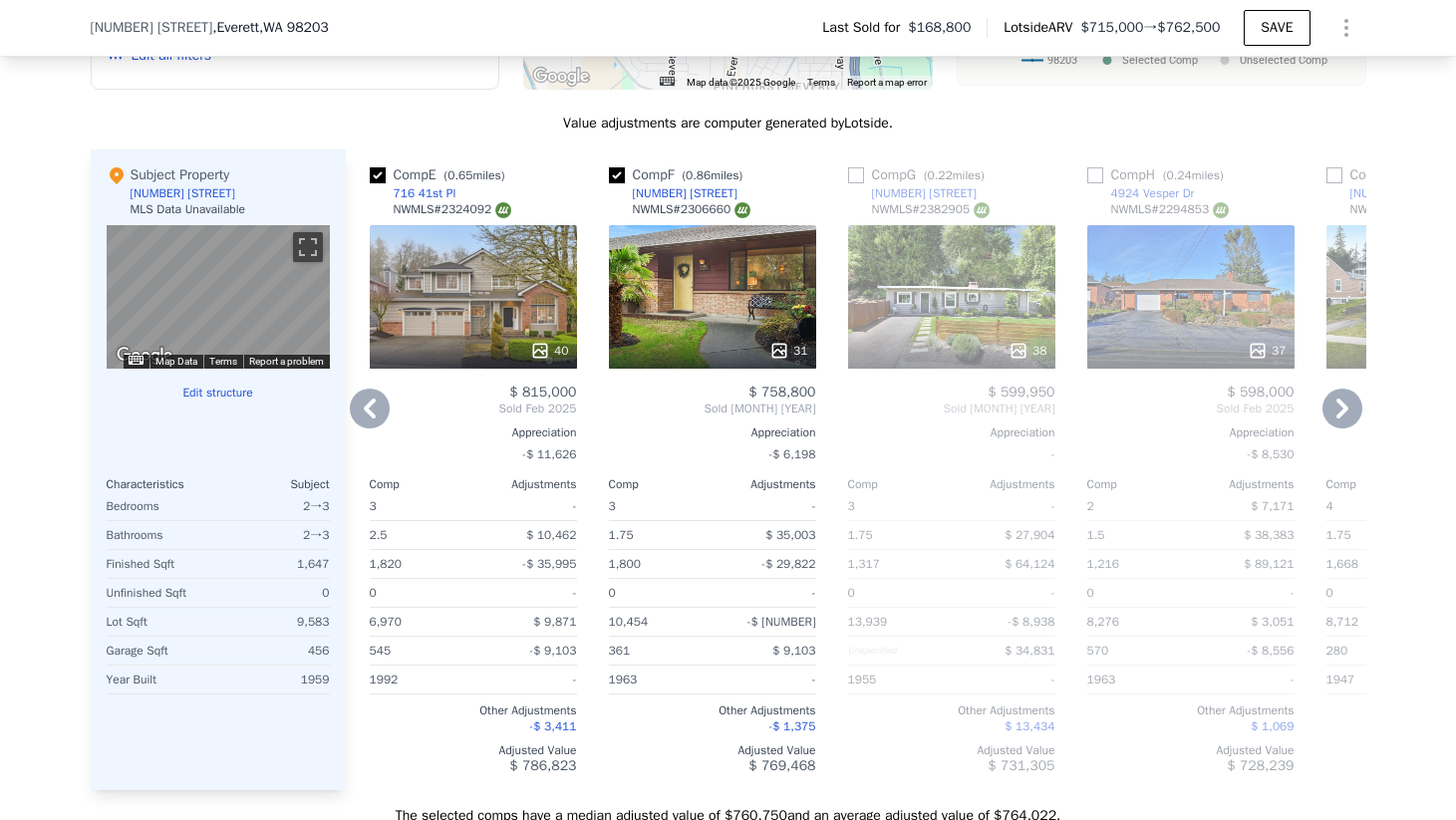 click 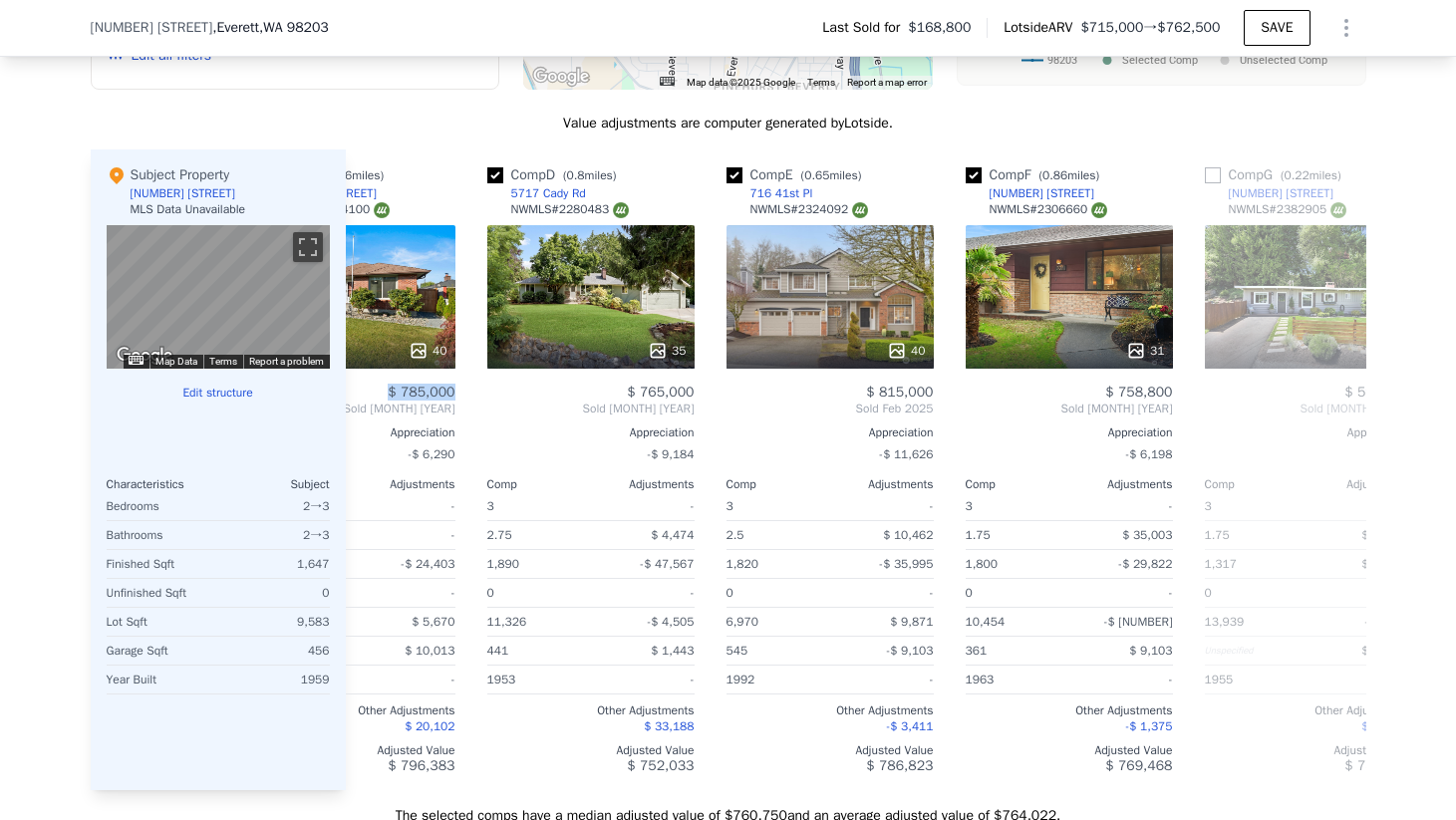 click on "$ 785,000" at bounding box center (352, 393) 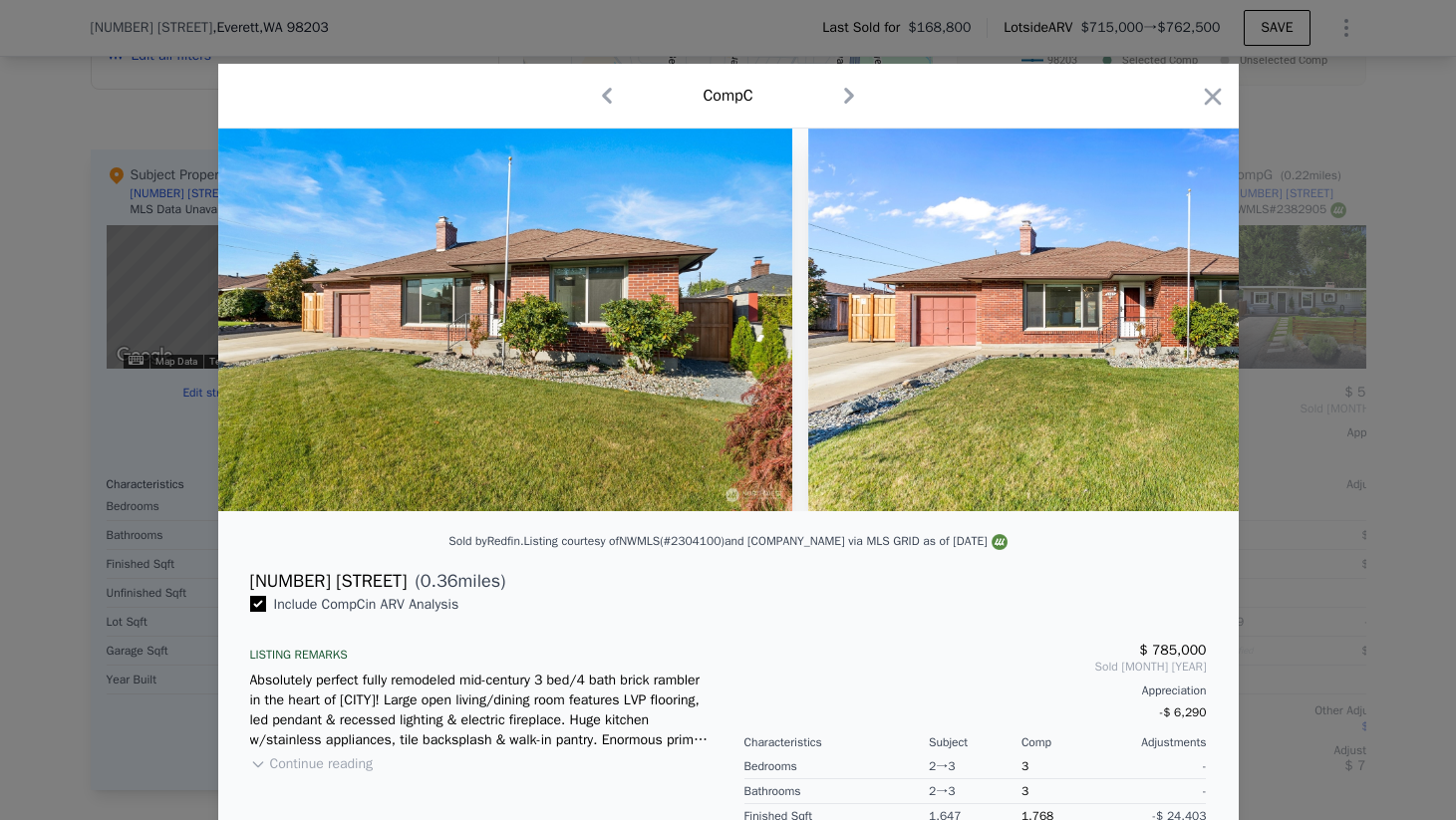 scroll, scrollTop: 0, scrollLeft: 478, axis: horizontal 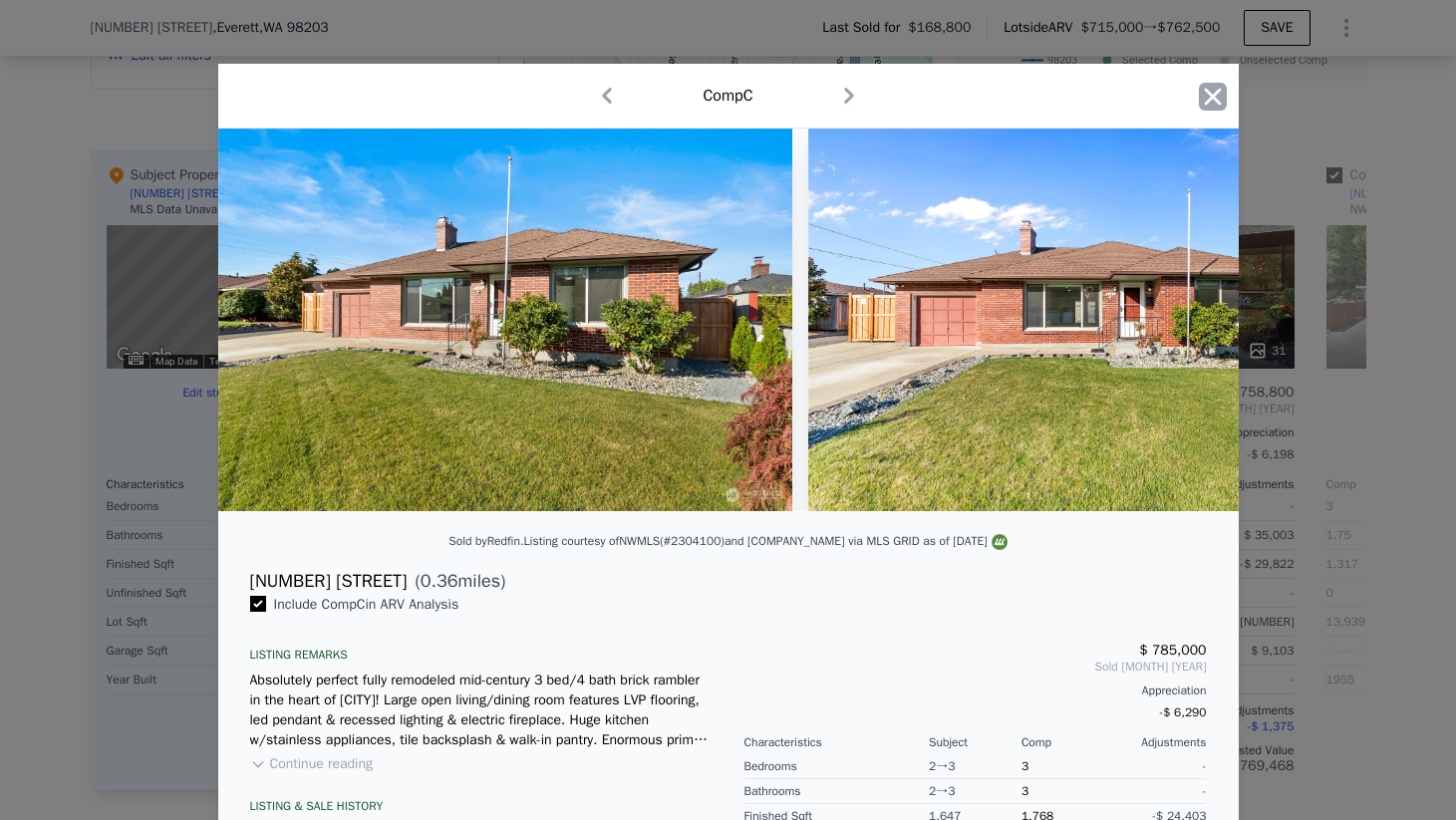 type on "6970" 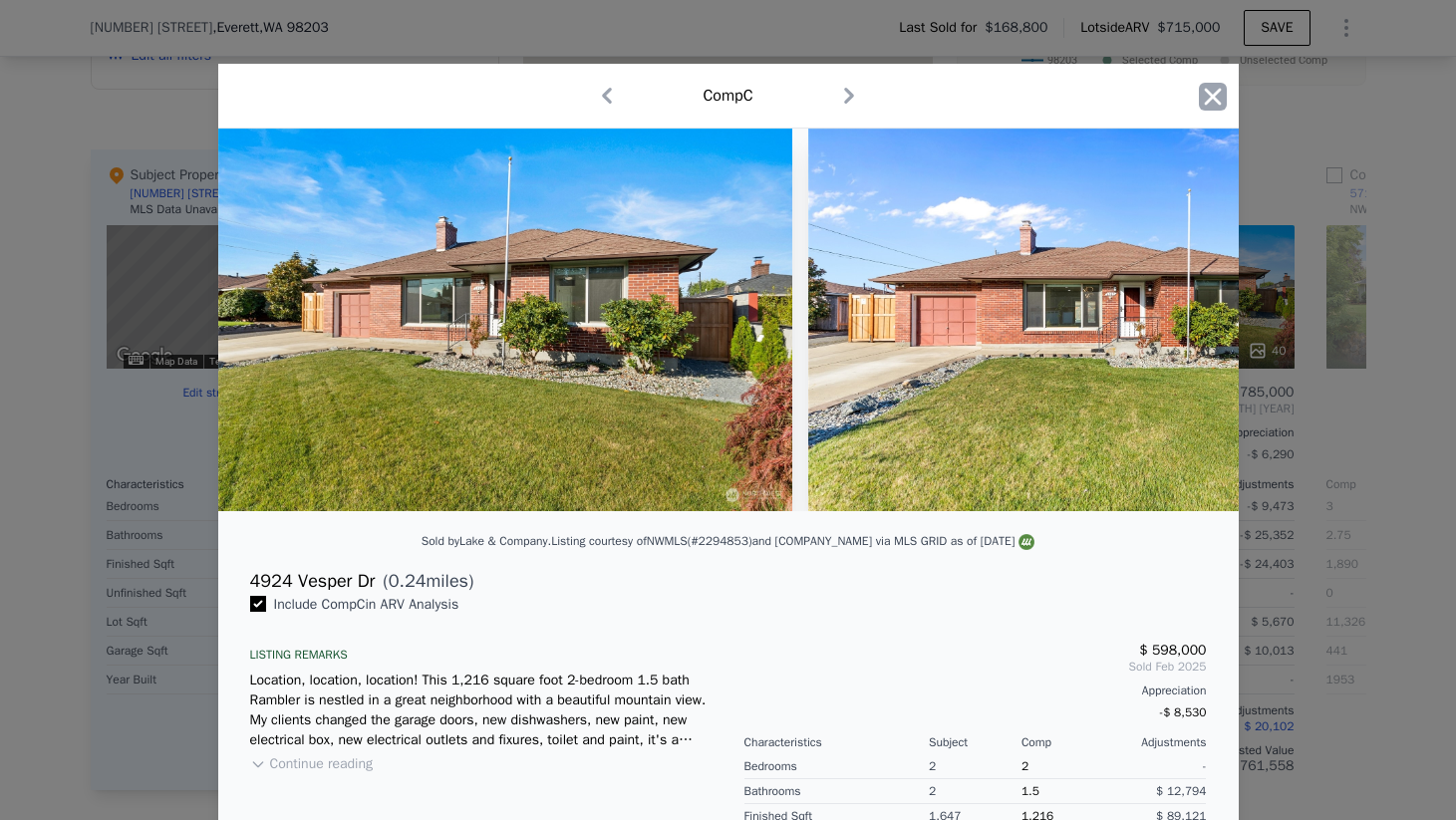 click 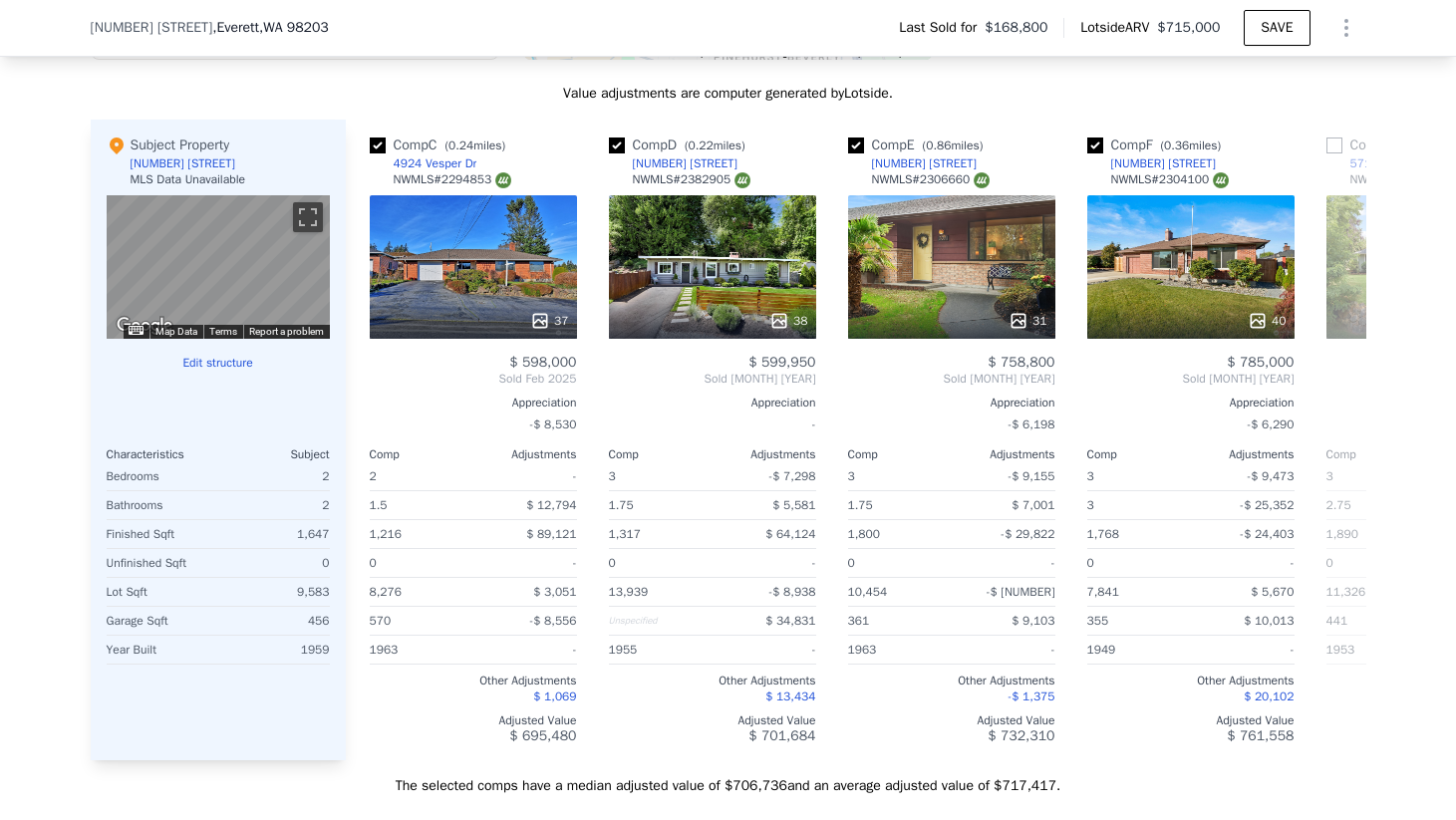 scroll, scrollTop: 1919, scrollLeft: 0, axis: vertical 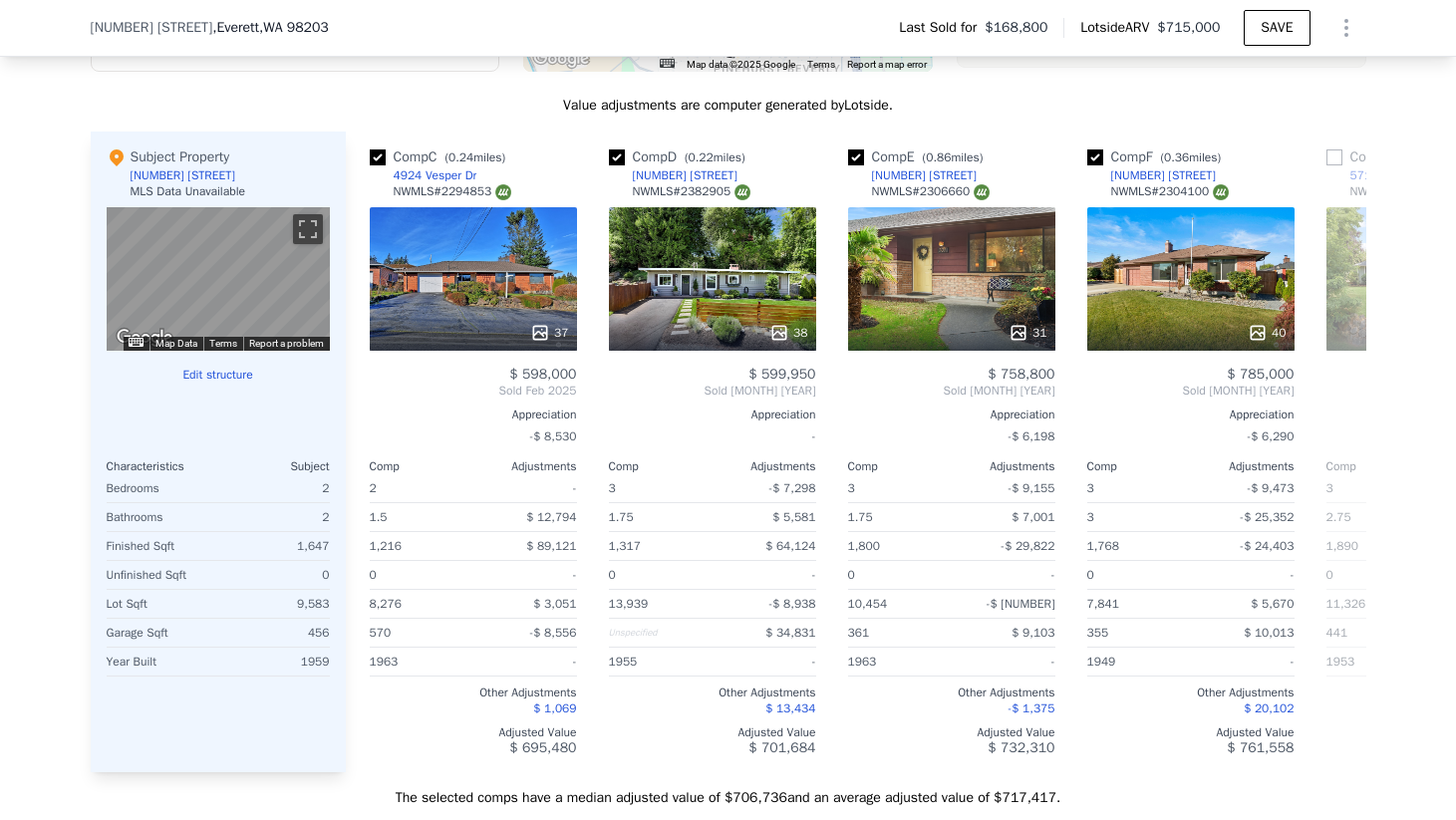 click on "Edit structure" at bounding box center (218, 375) 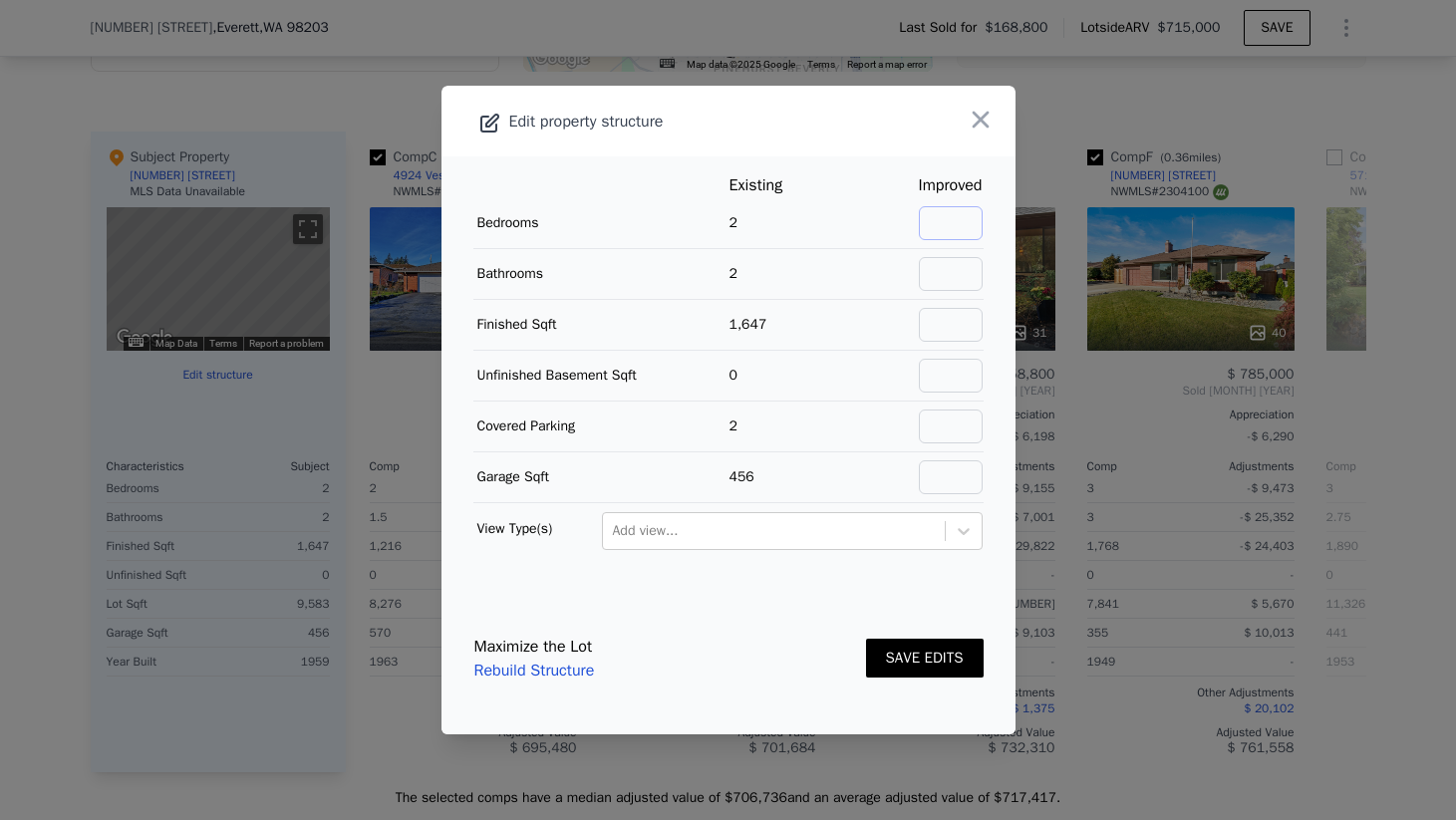 click at bounding box center (951, 223) 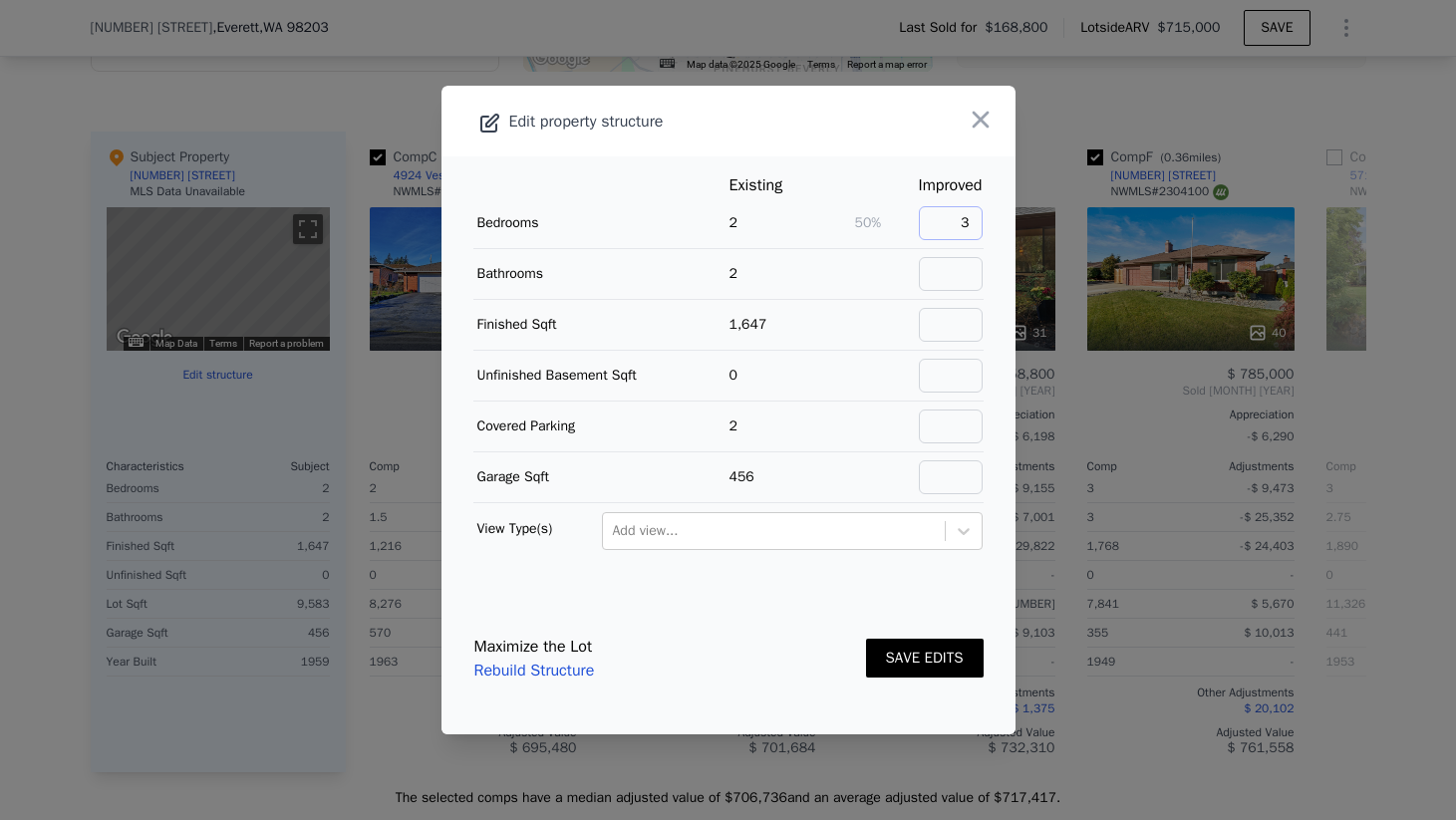 type on "3" 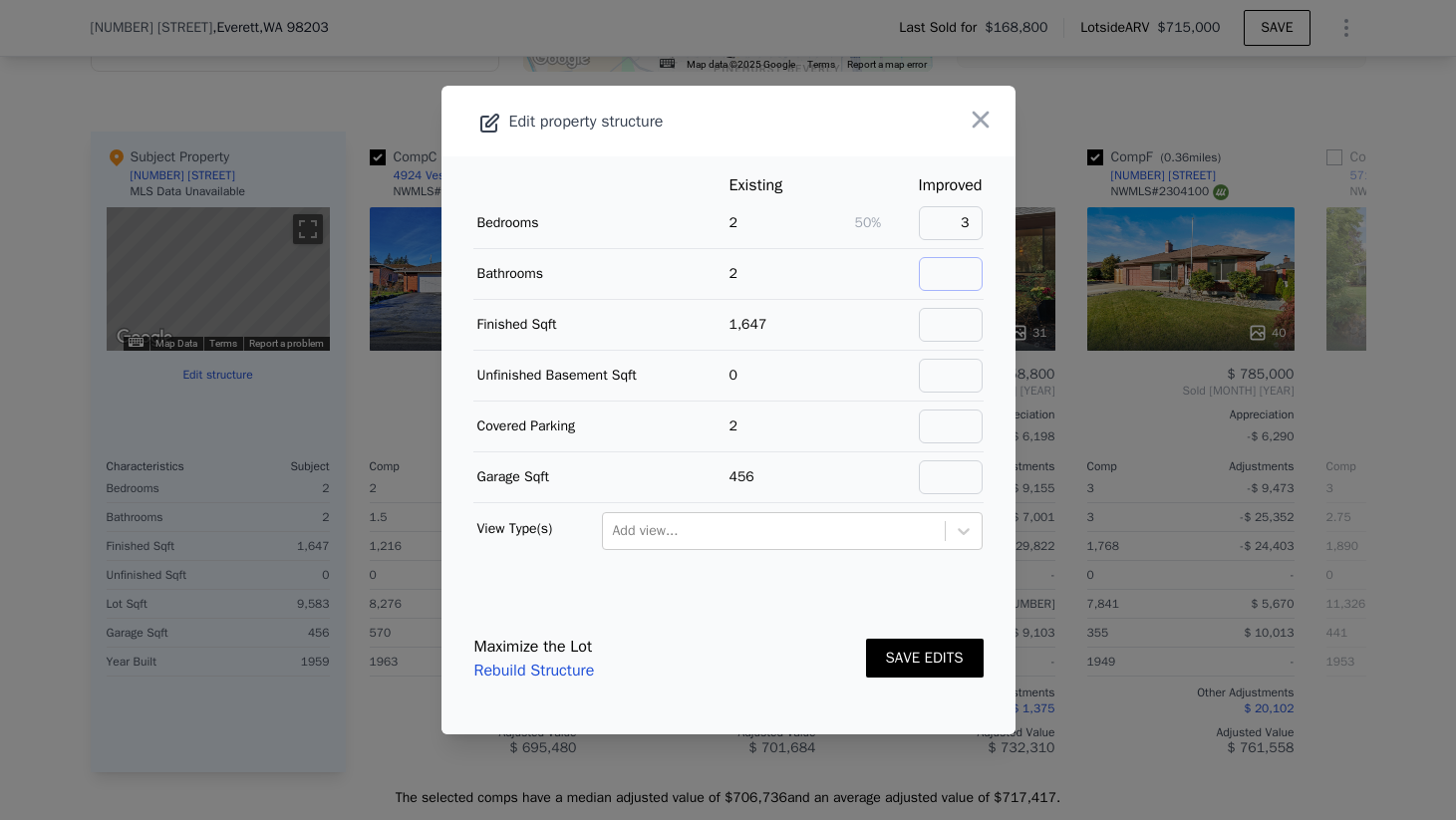 click at bounding box center (951, 274) 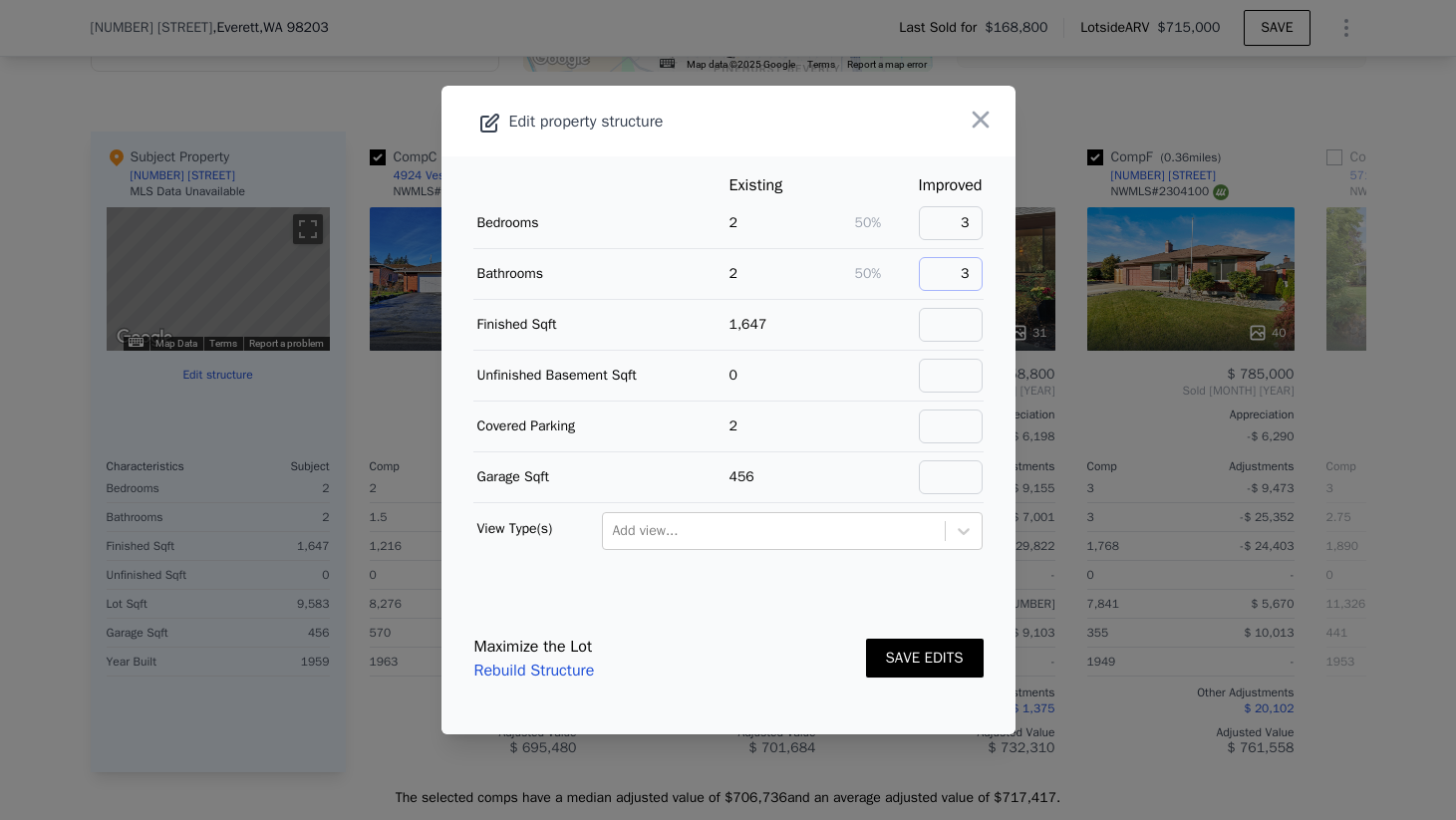 type on "3" 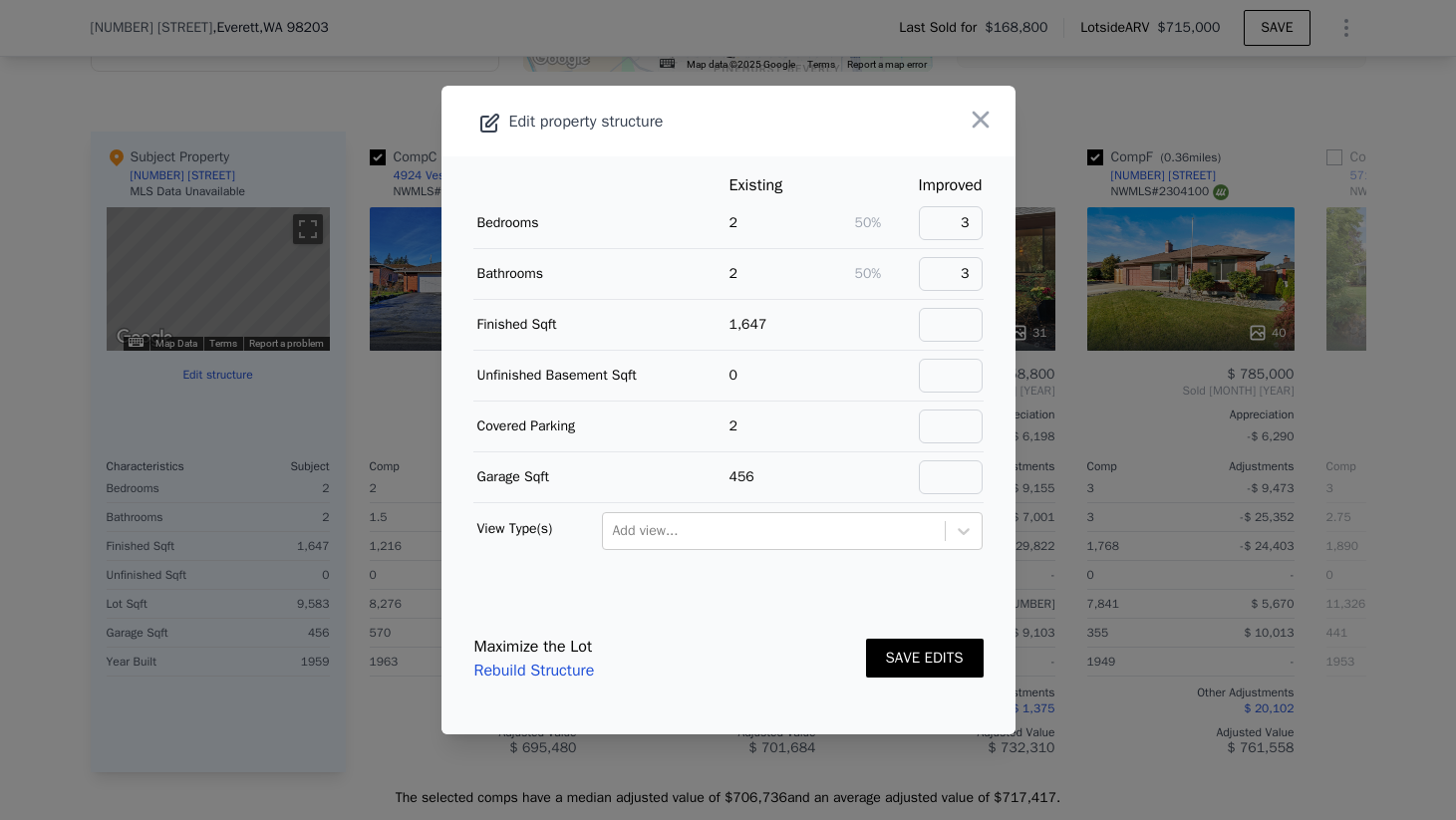 click on "SAVE EDITS" at bounding box center (925, 658) 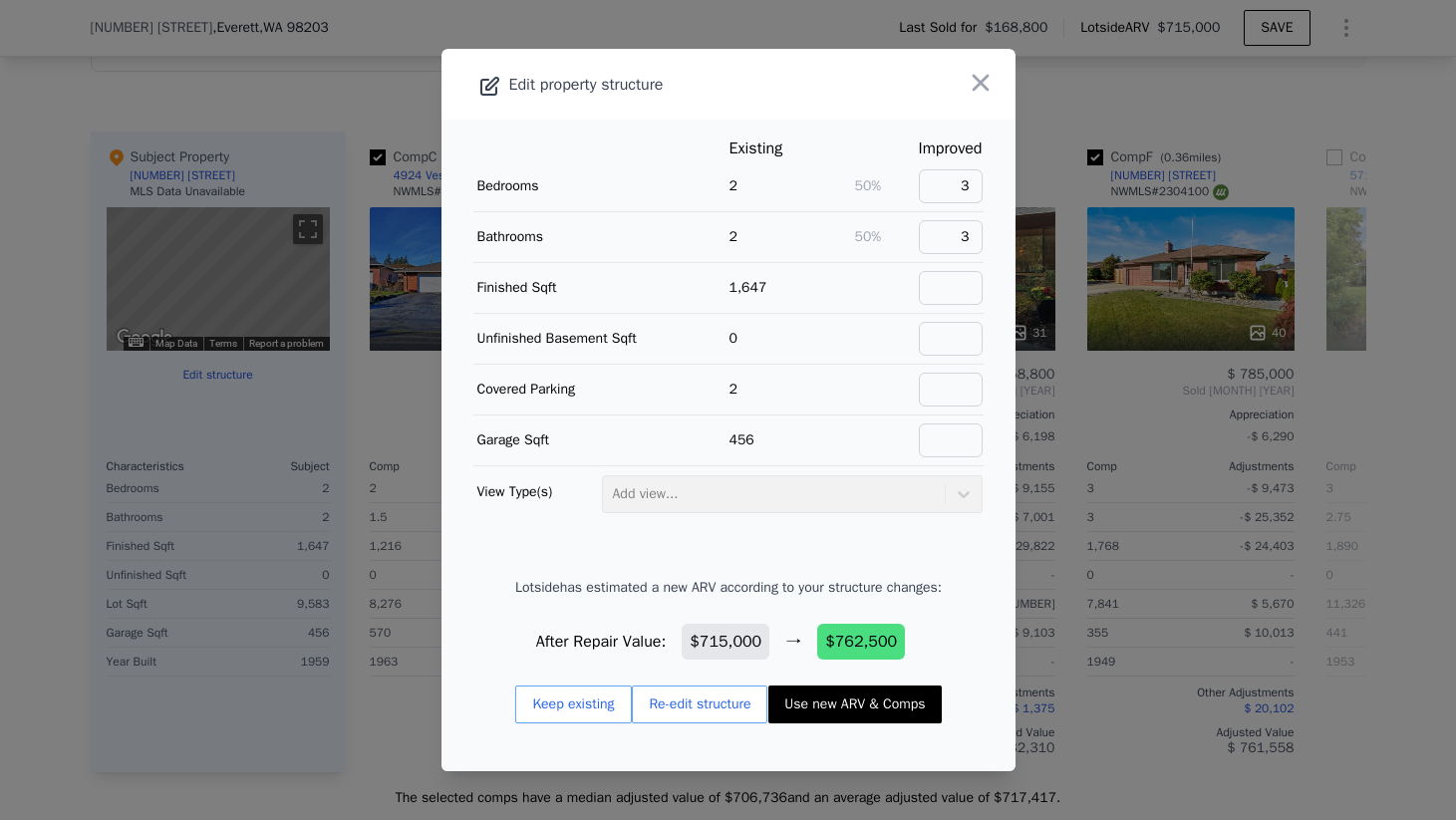 click on "Use new ARV & Comps" at bounding box center (854, 704) 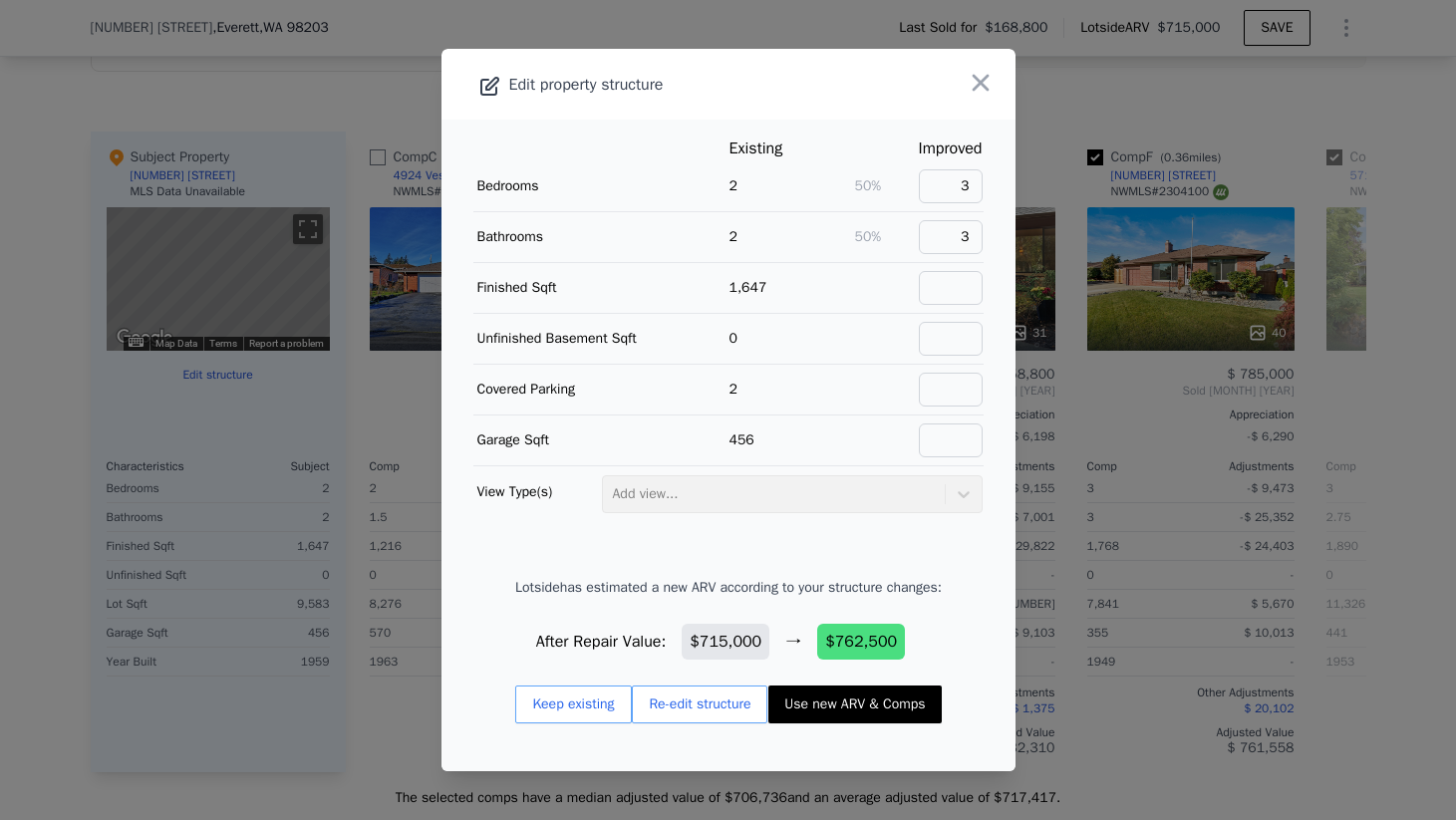 type on "6534" 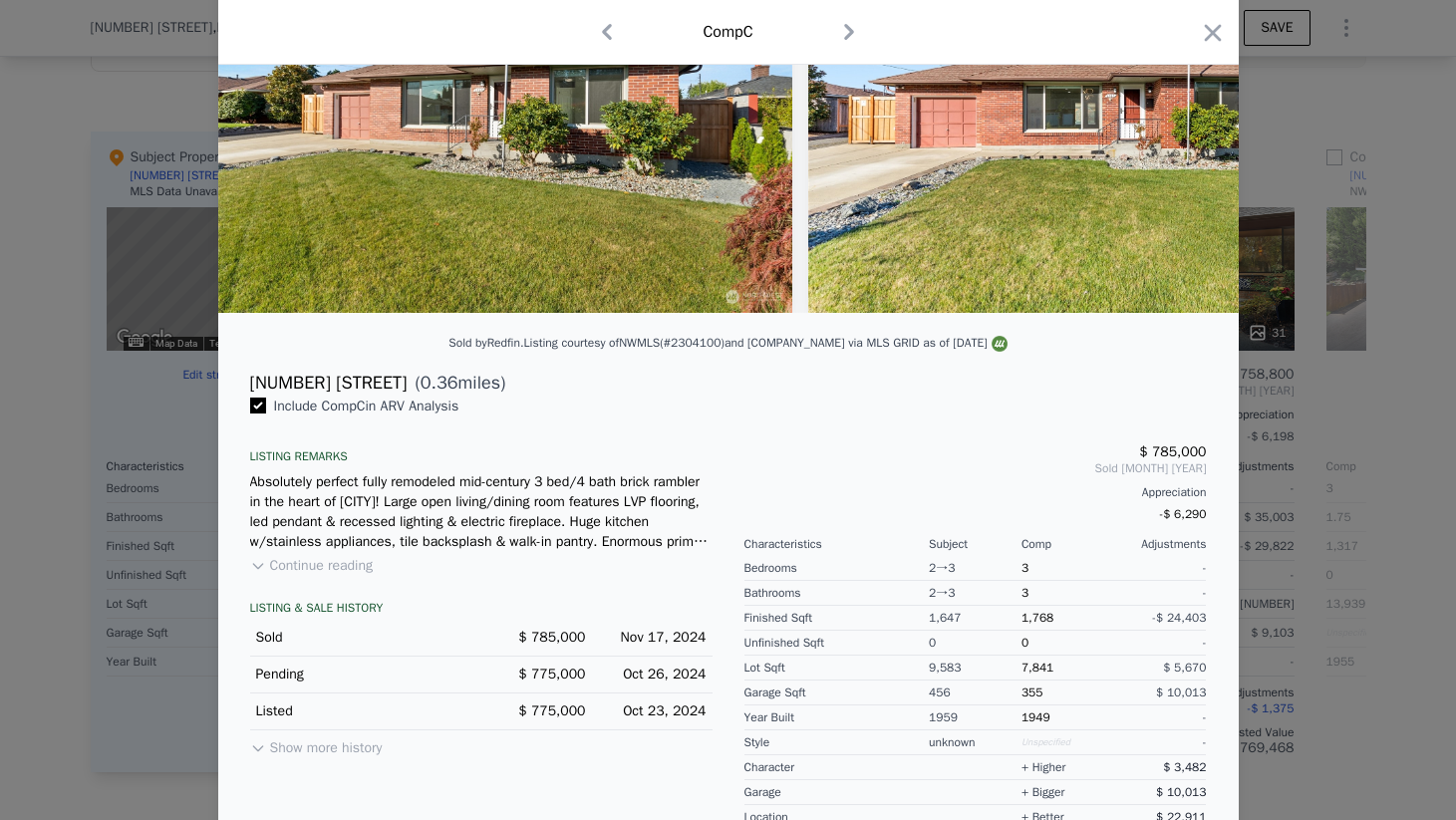 scroll, scrollTop: 276, scrollLeft: 0, axis: vertical 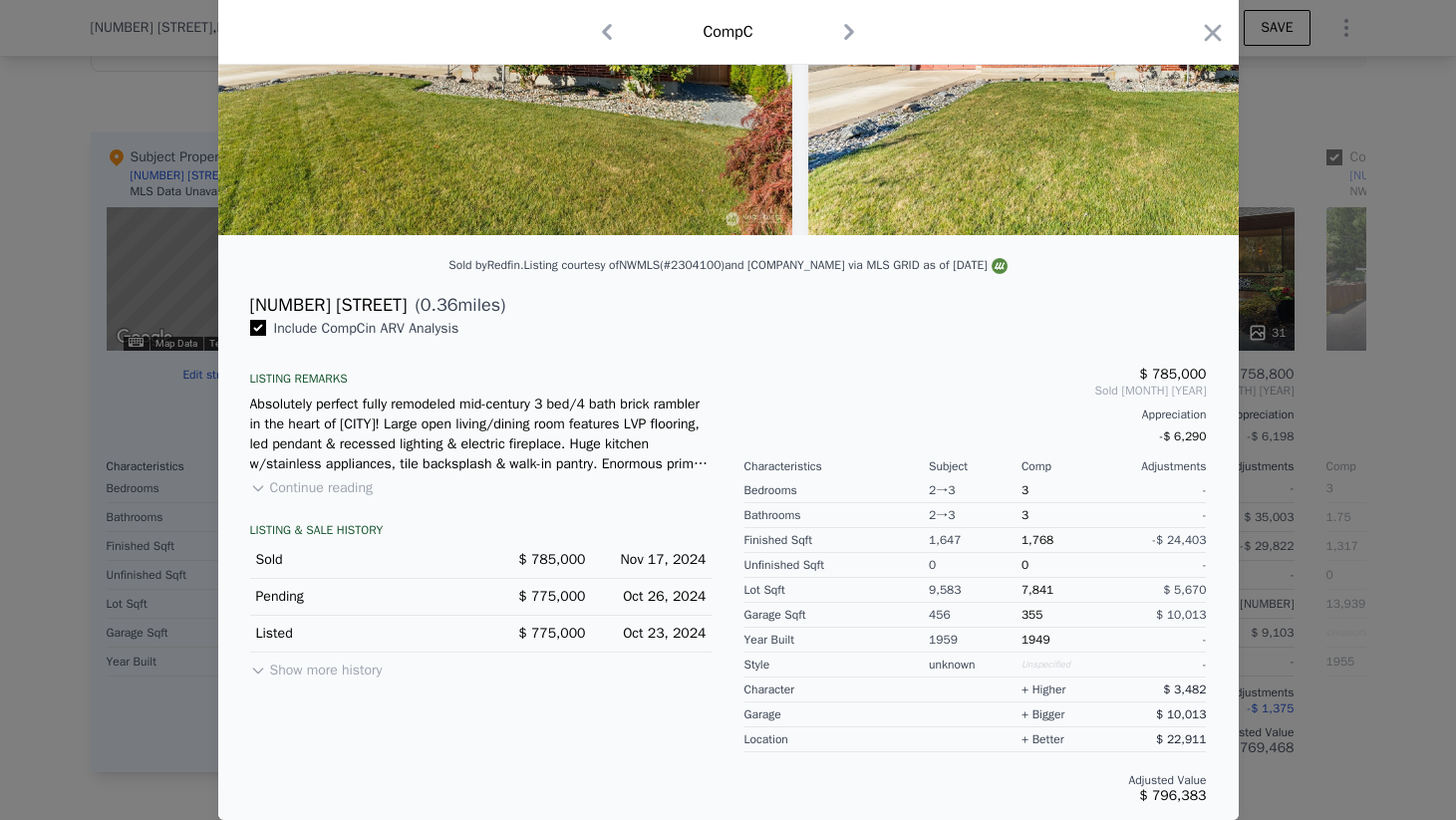 type on "6970" 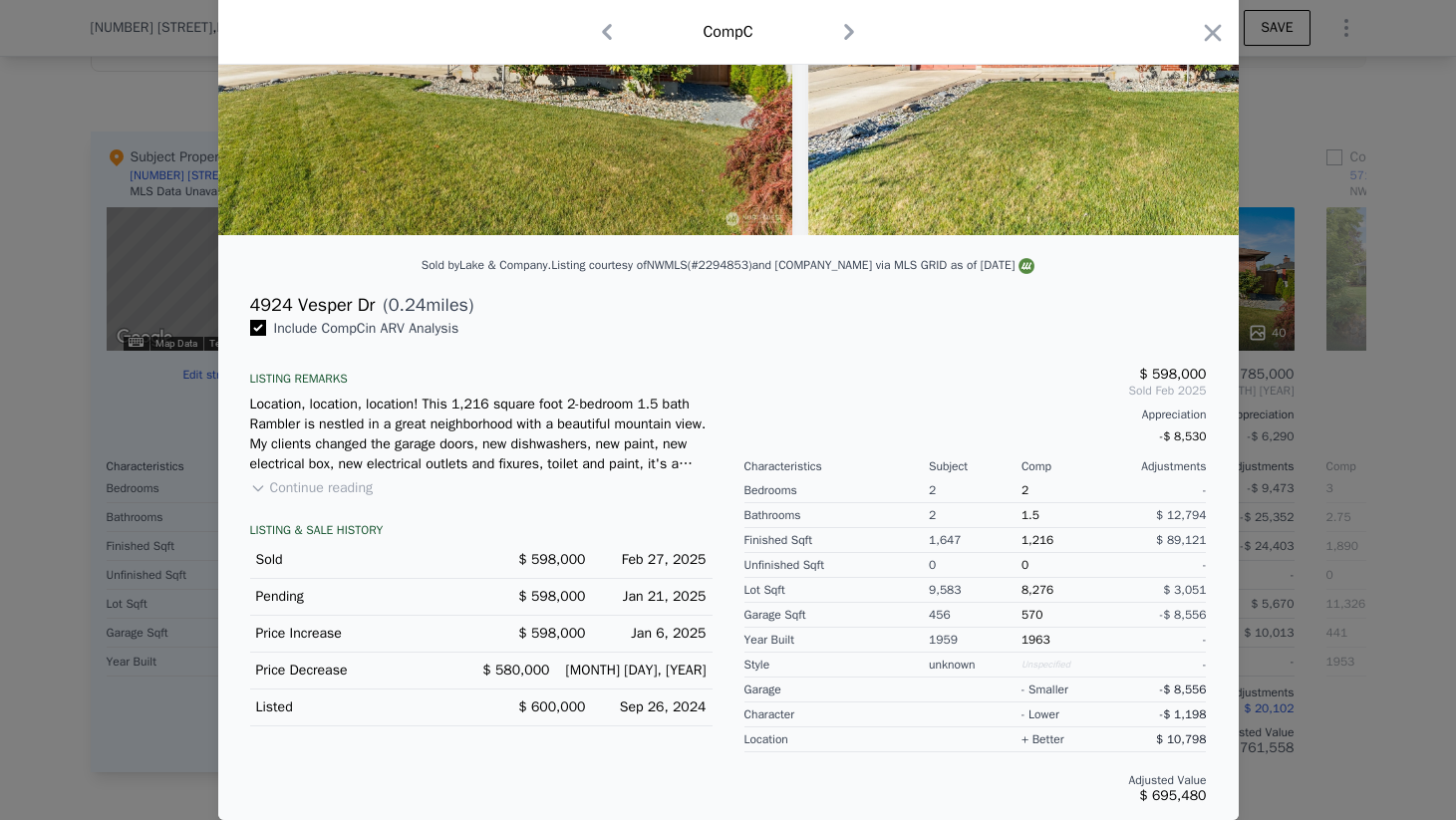 click at bounding box center [728, 410] 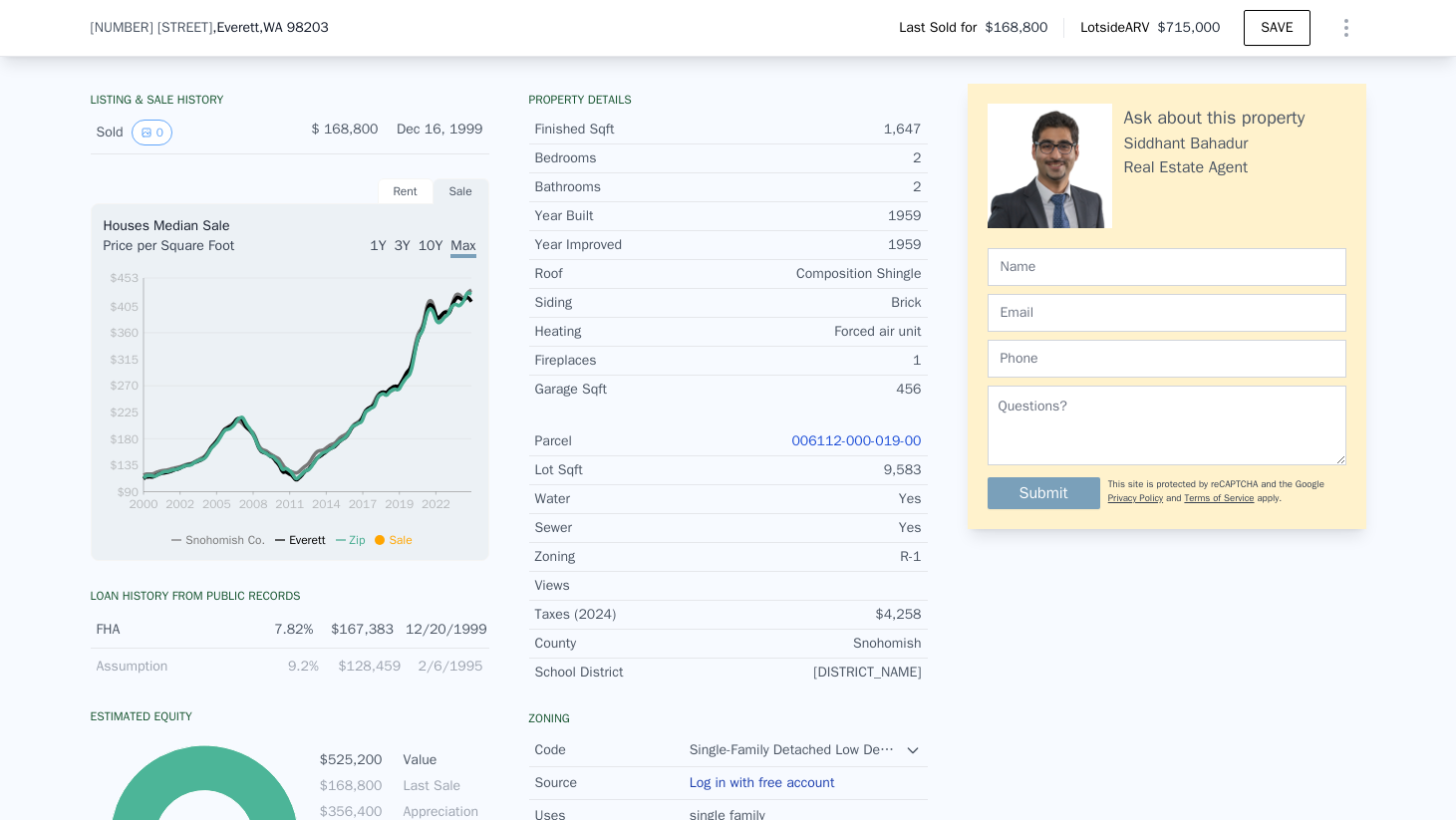 scroll, scrollTop: 448, scrollLeft: 0, axis: vertical 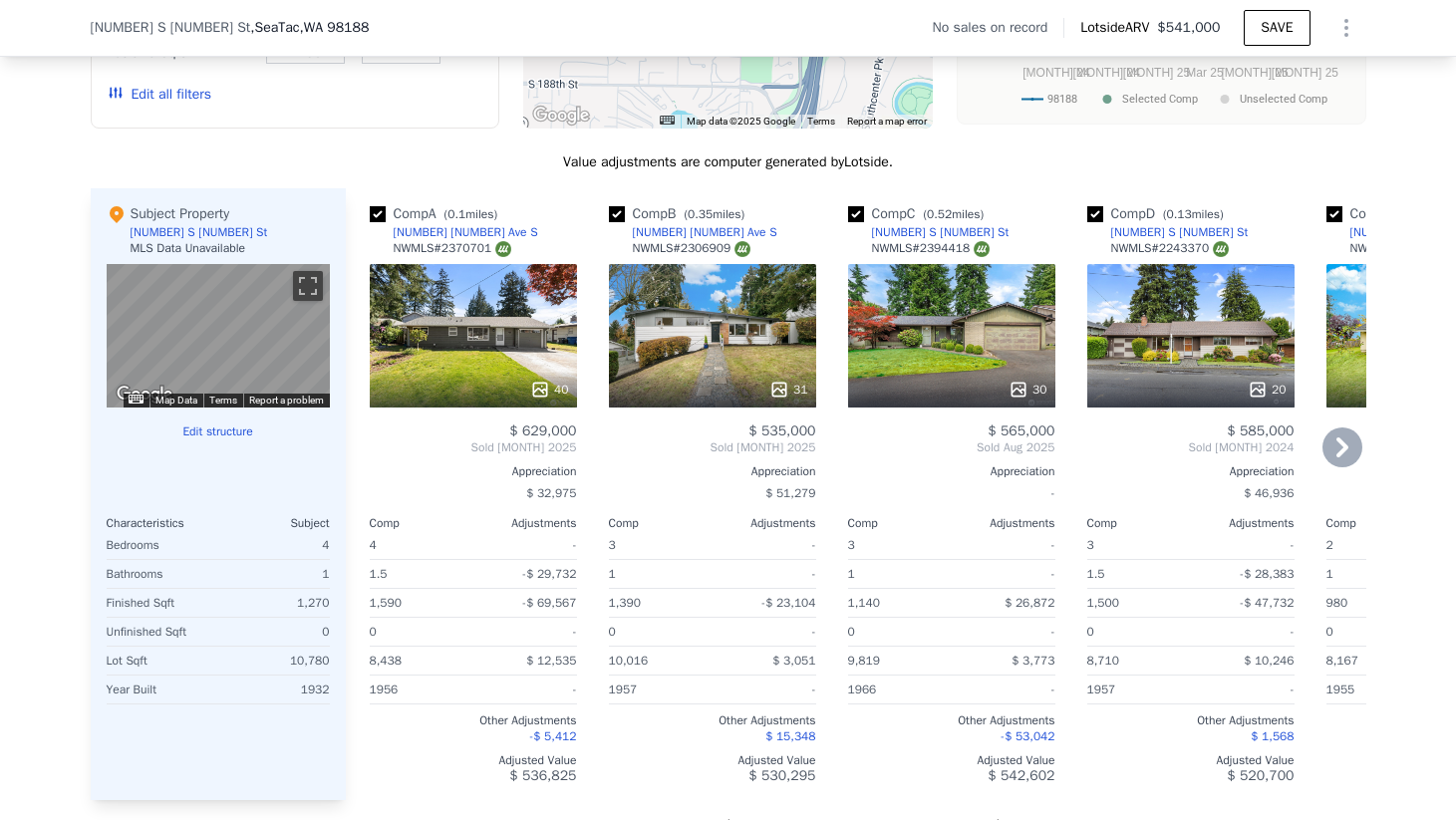 click on "30" at bounding box center (952, 336) 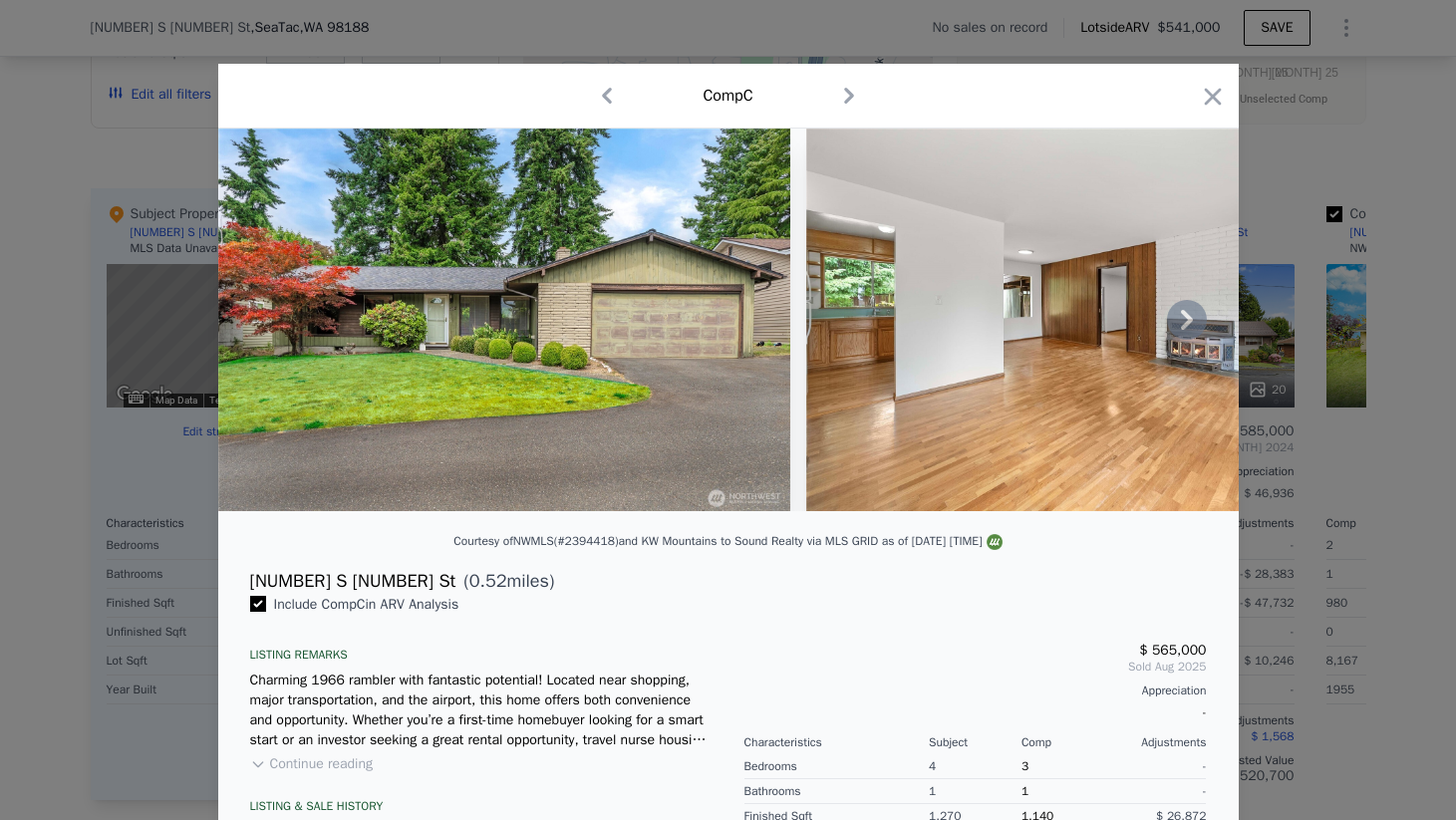 click 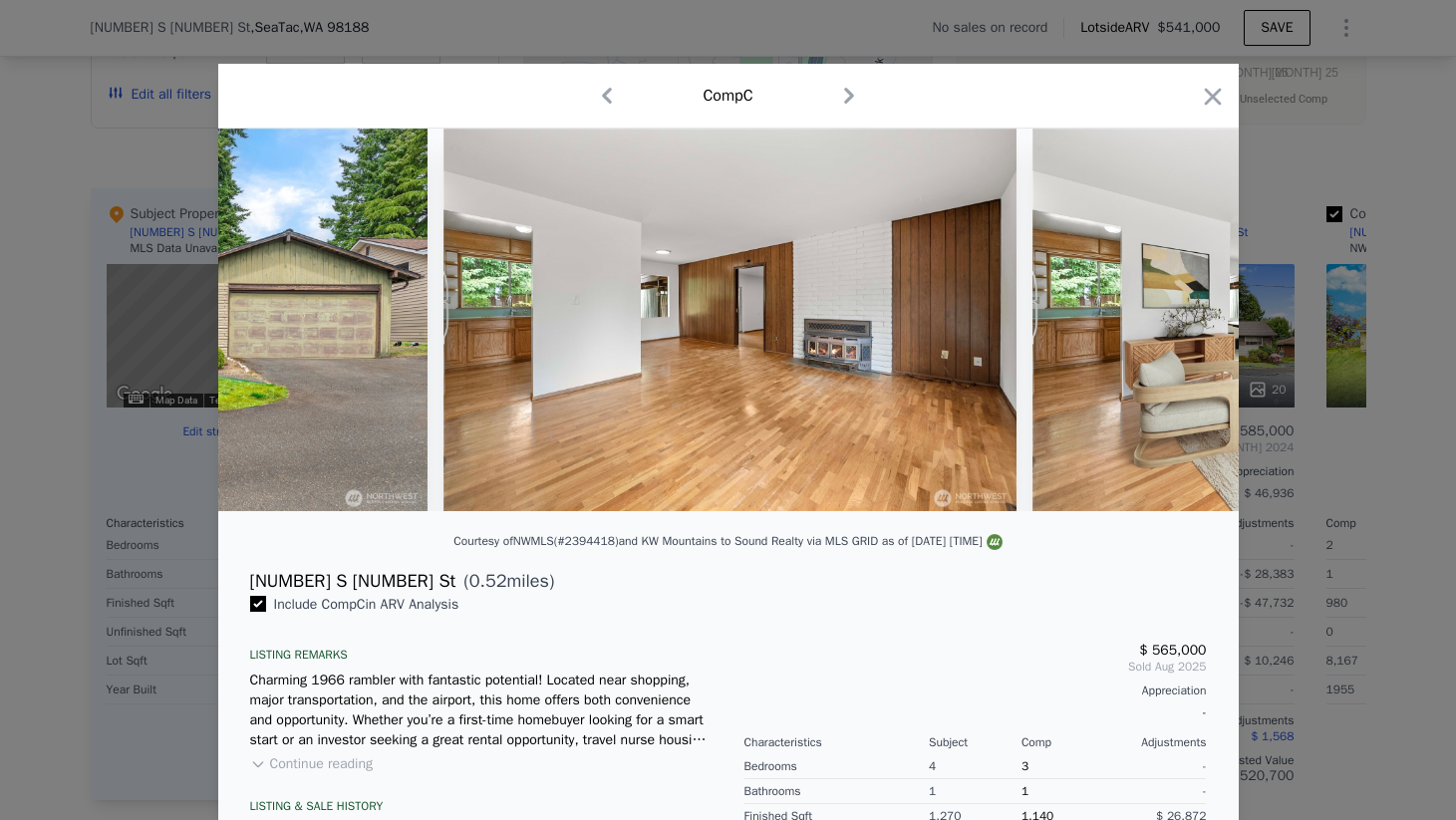 scroll, scrollTop: 0, scrollLeft: 478, axis: horizontal 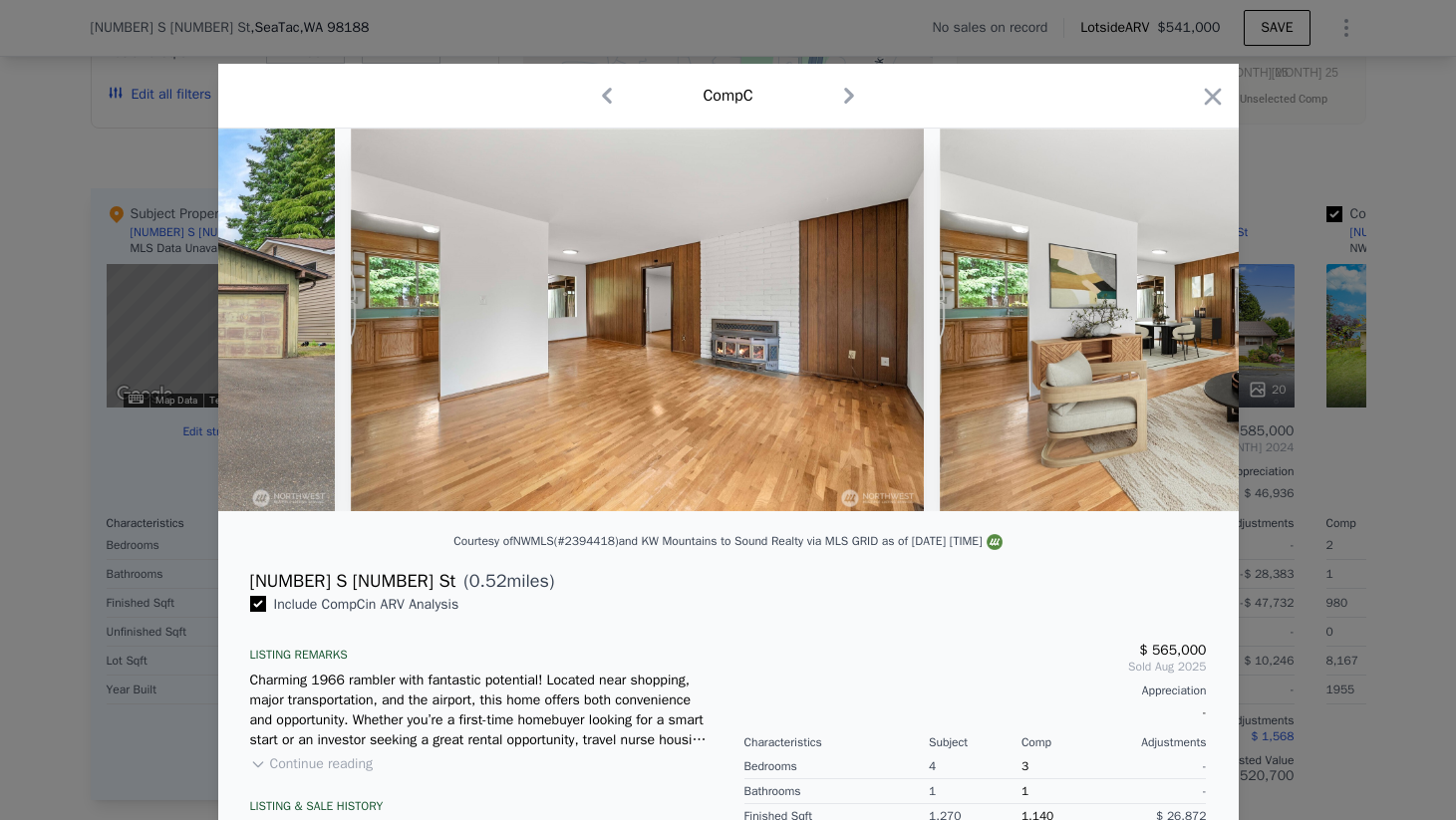 click at bounding box center [1226, 320] 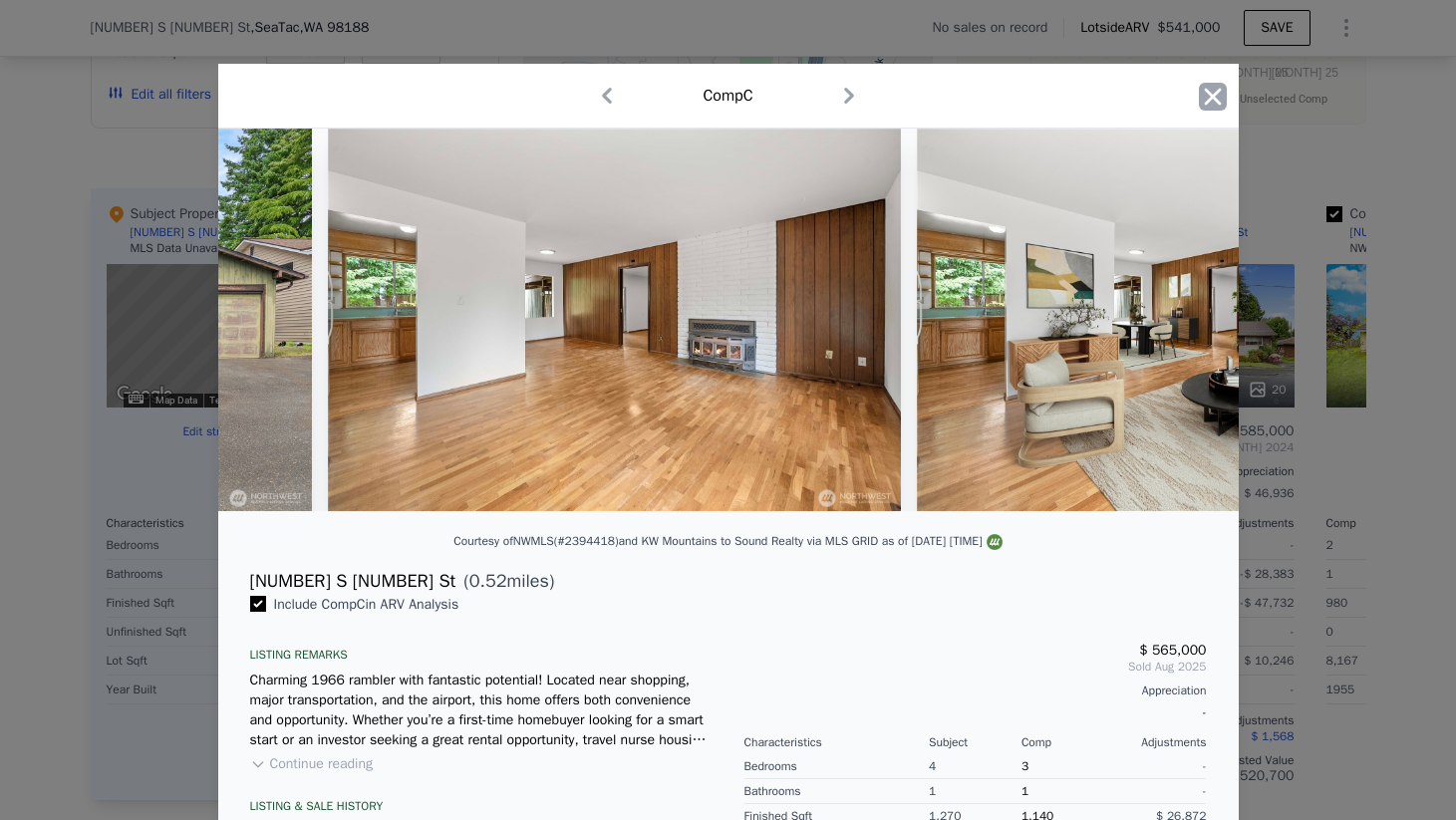 click 